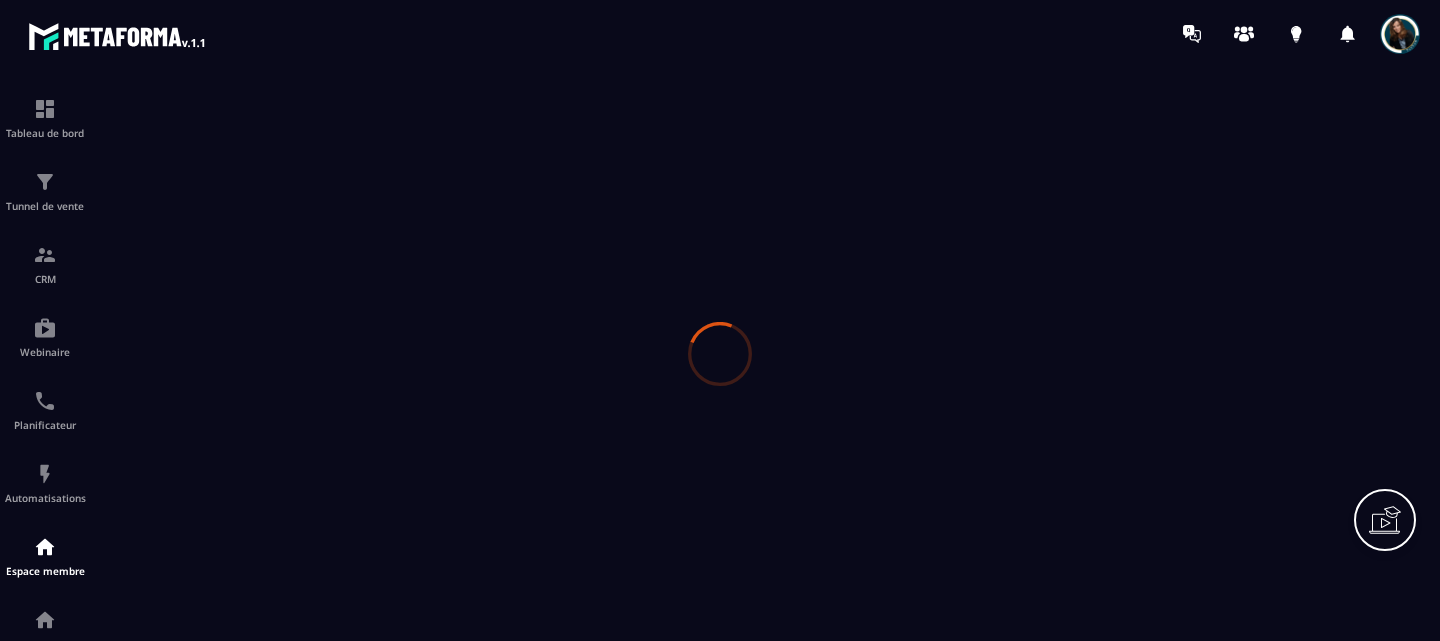 scroll, scrollTop: 0, scrollLeft: 0, axis: both 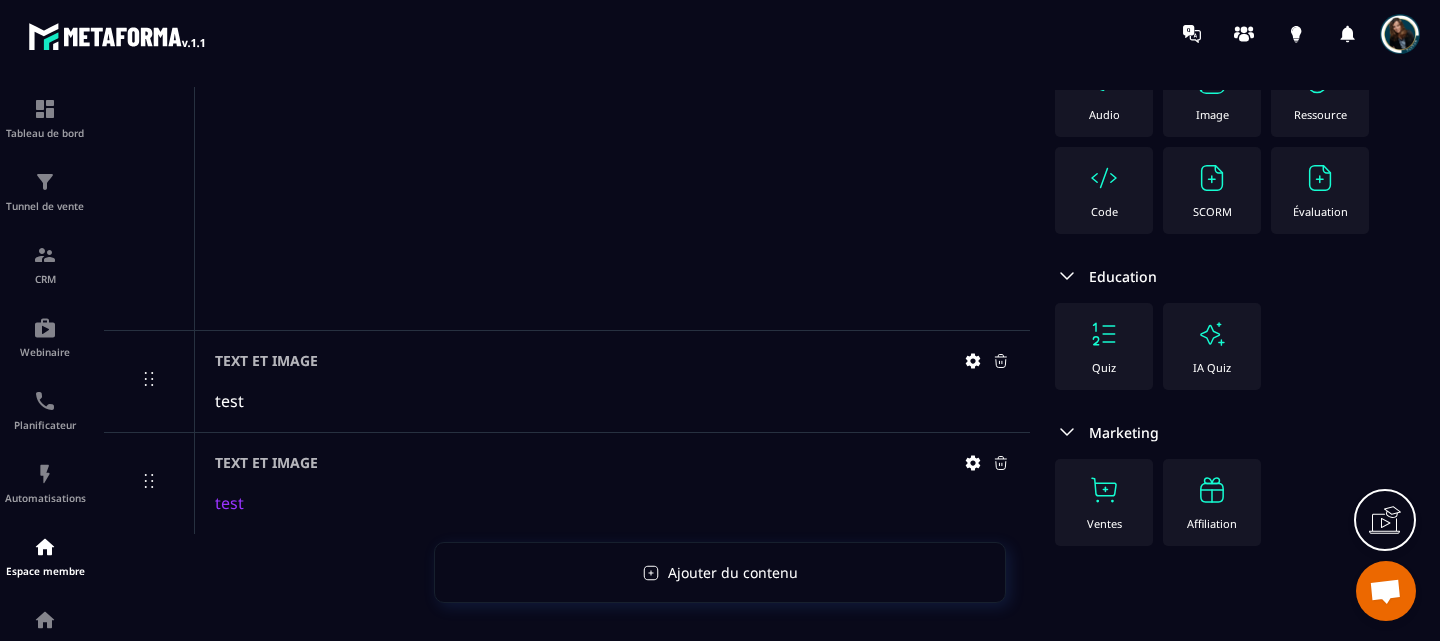 click on "Affiliation" at bounding box center (1212, 502) 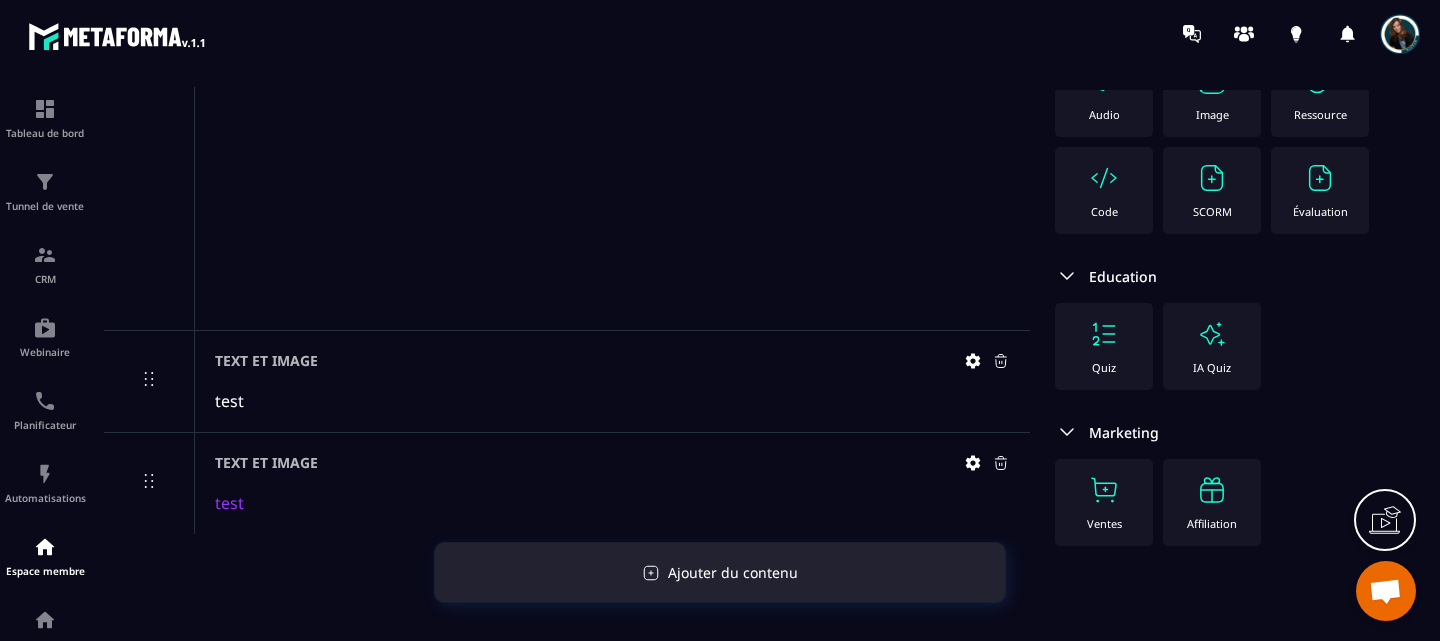 click on "Ajouter du contenu" at bounding box center (733, 572) 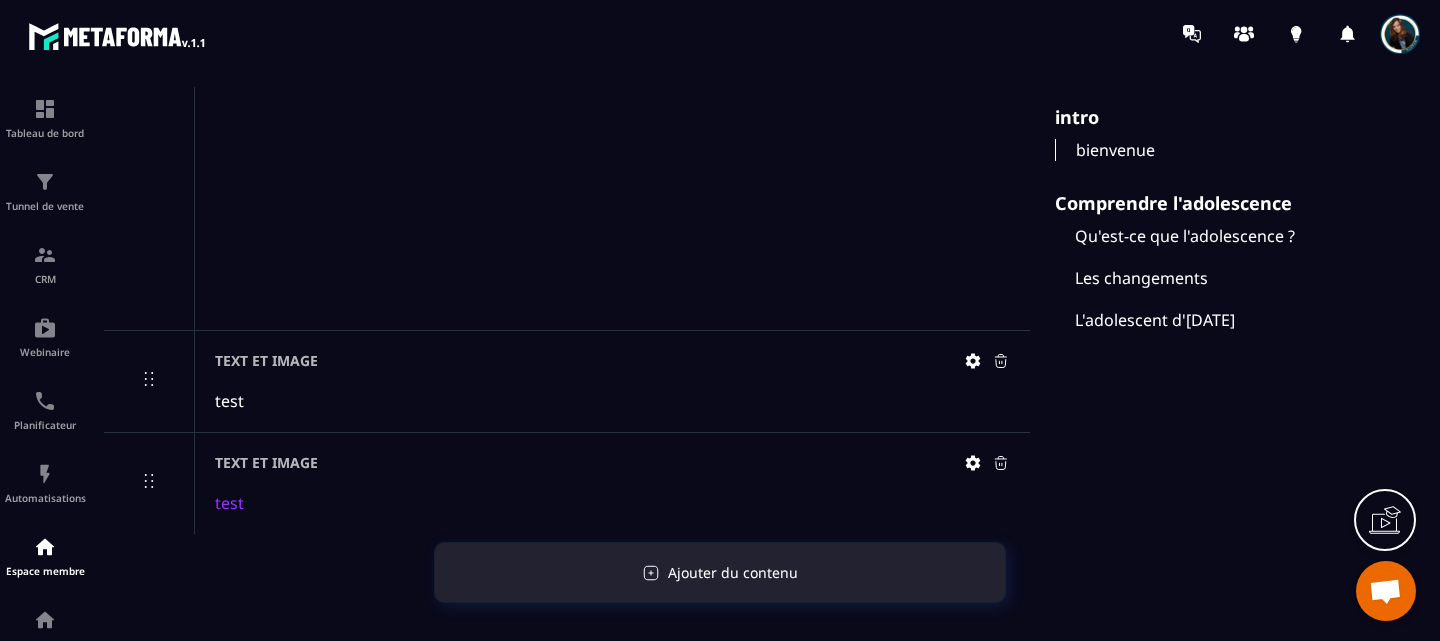 scroll, scrollTop: 0, scrollLeft: 0, axis: both 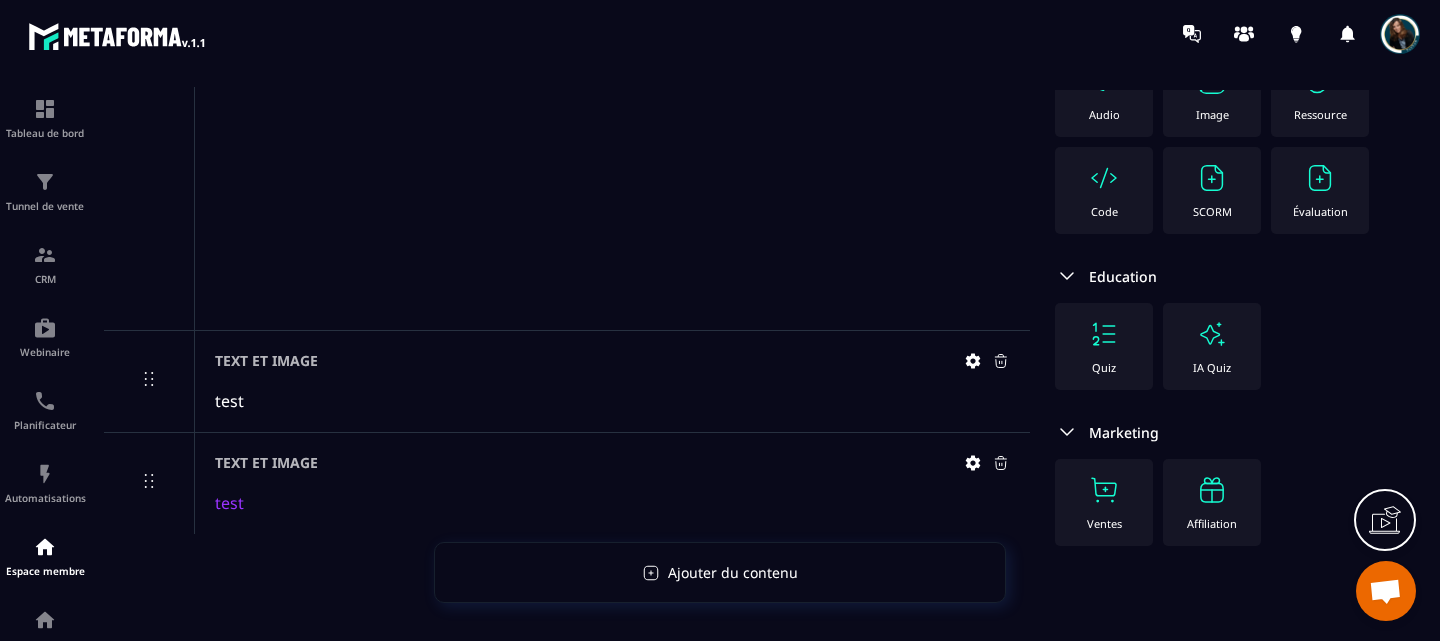 click on "Ventes" at bounding box center [1104, 523] 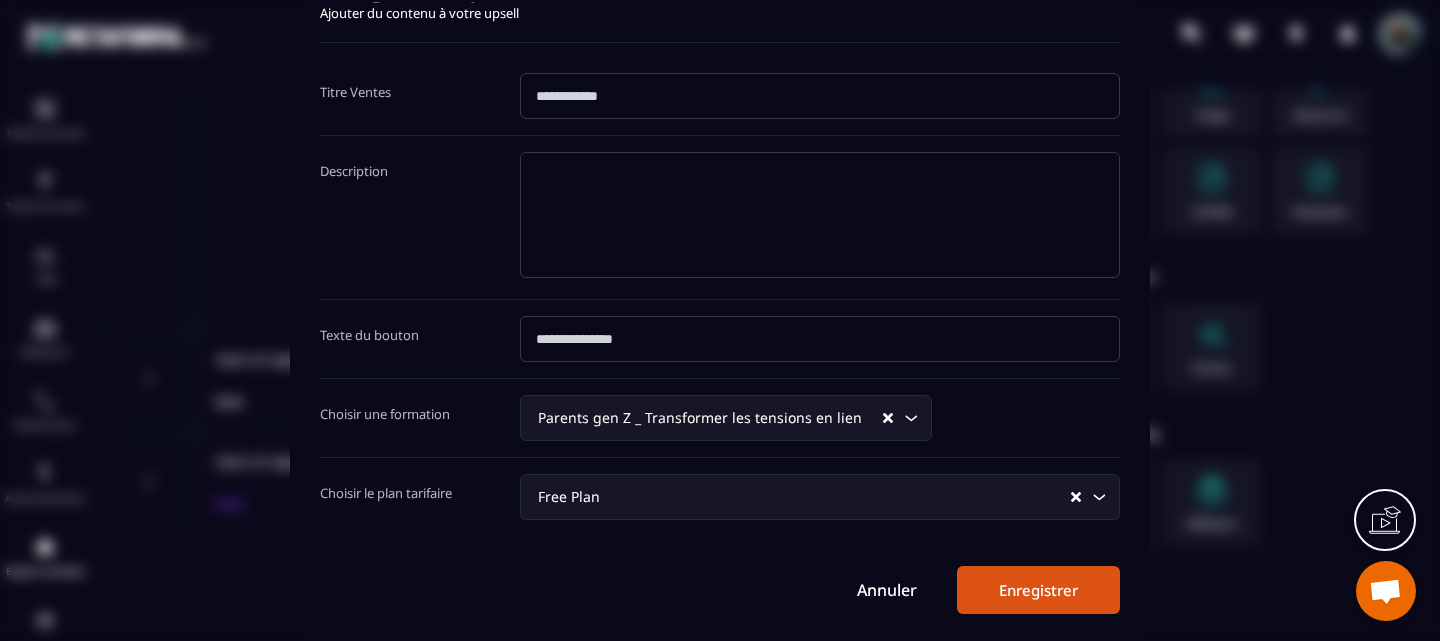 scroll, scrollTop: 60, scrollLeft: 0, axis: vertical 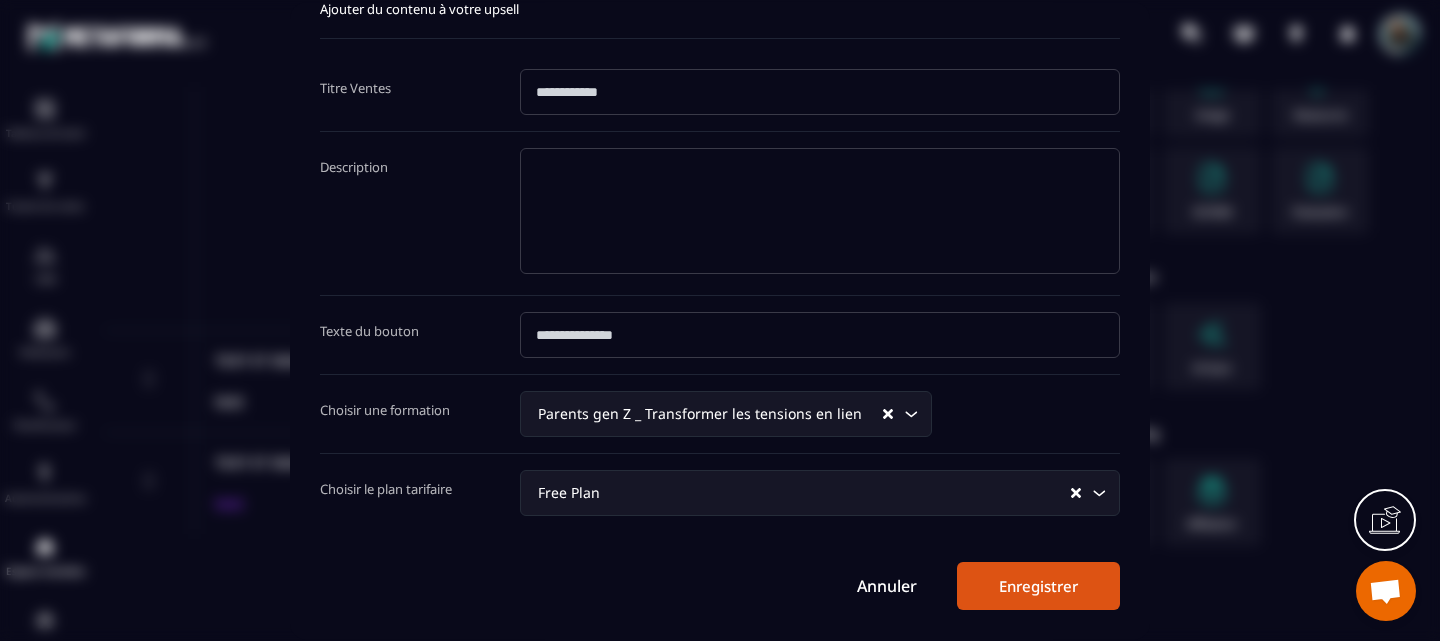 click 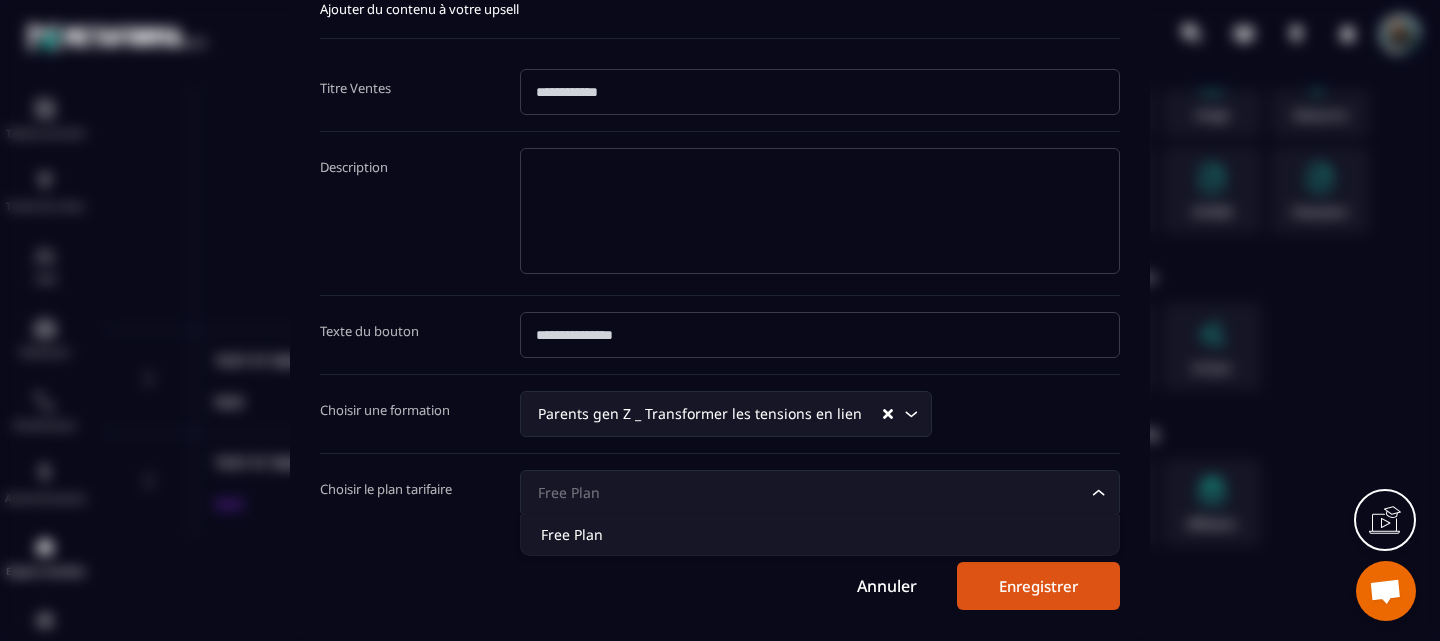 click 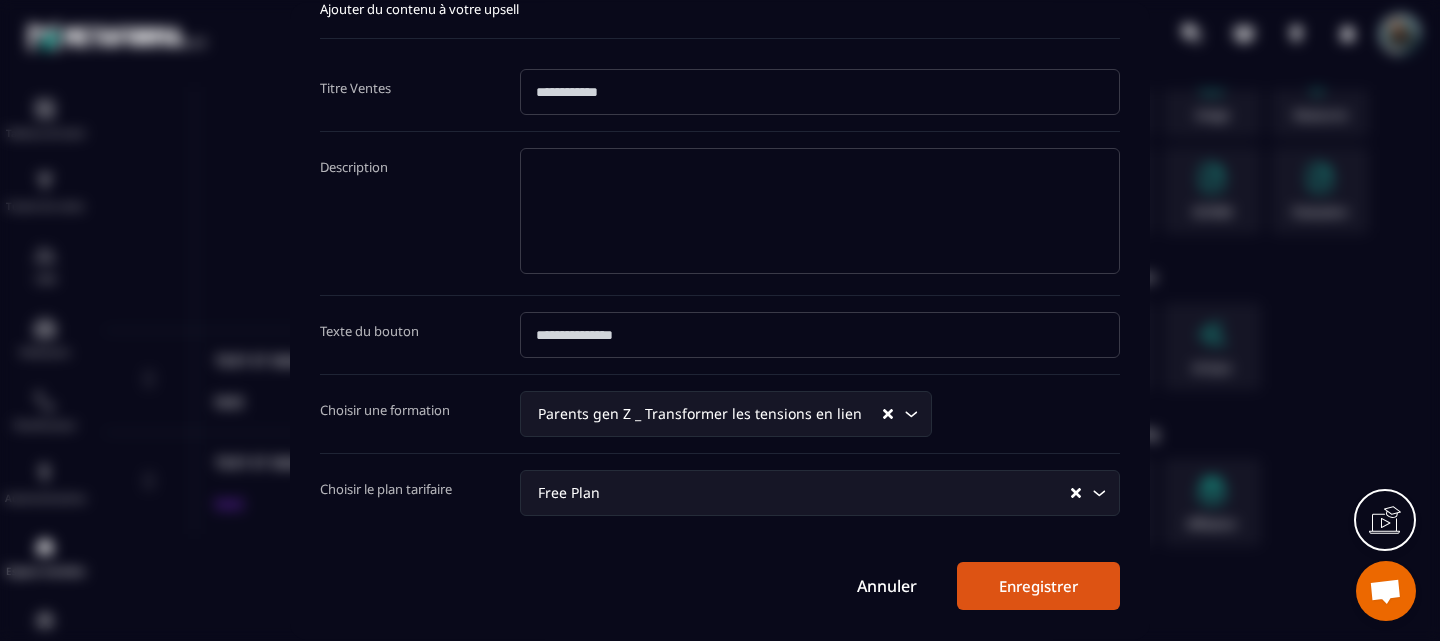 click on "Choisir une formation Parents gen Z _ Transformer les tensions en lien Loading..." at bounding box center (720, 413) 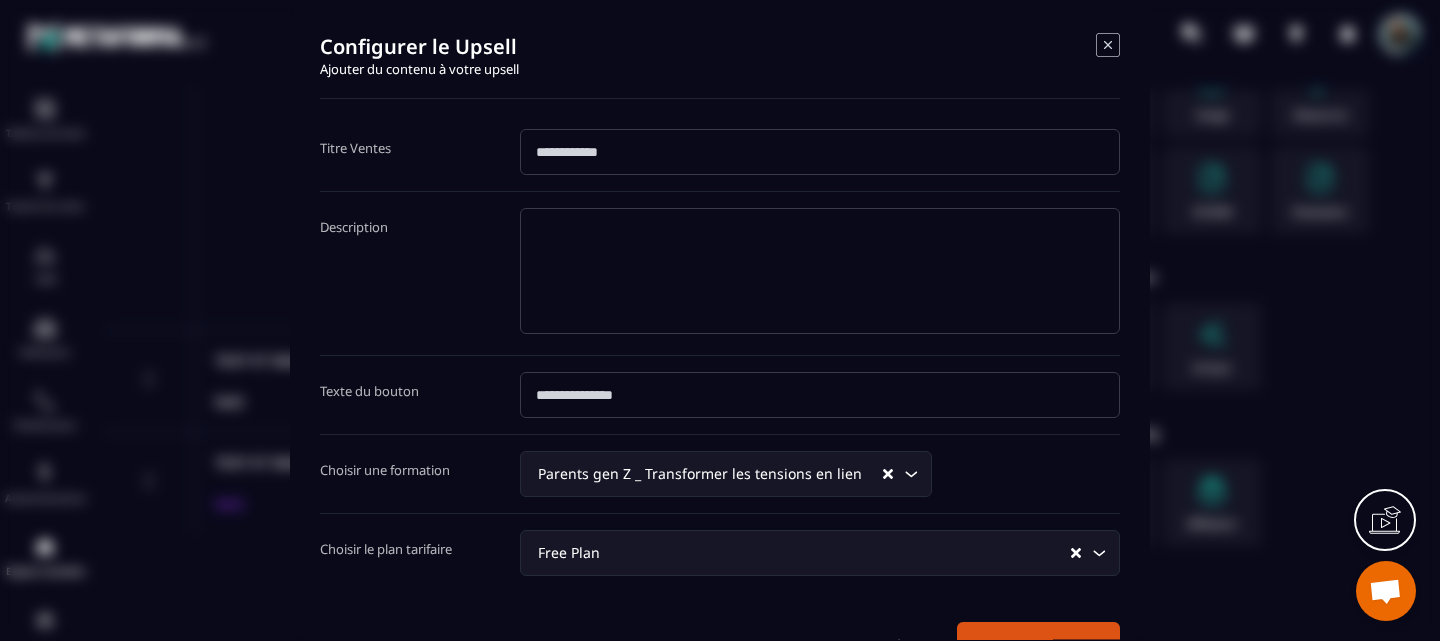 scroll, scrollTop: 60, scrollLeft: 0, axis: vertical 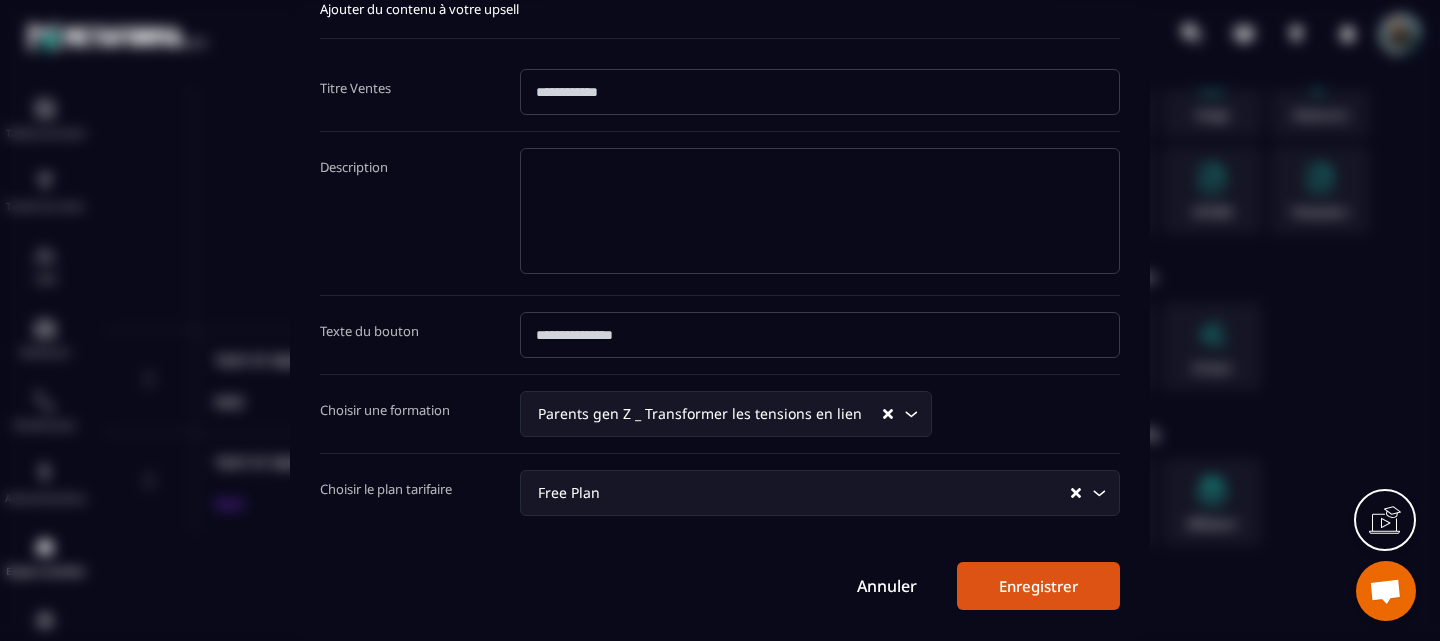 click on "Enregistrer" at bounding box center [1038, 585] 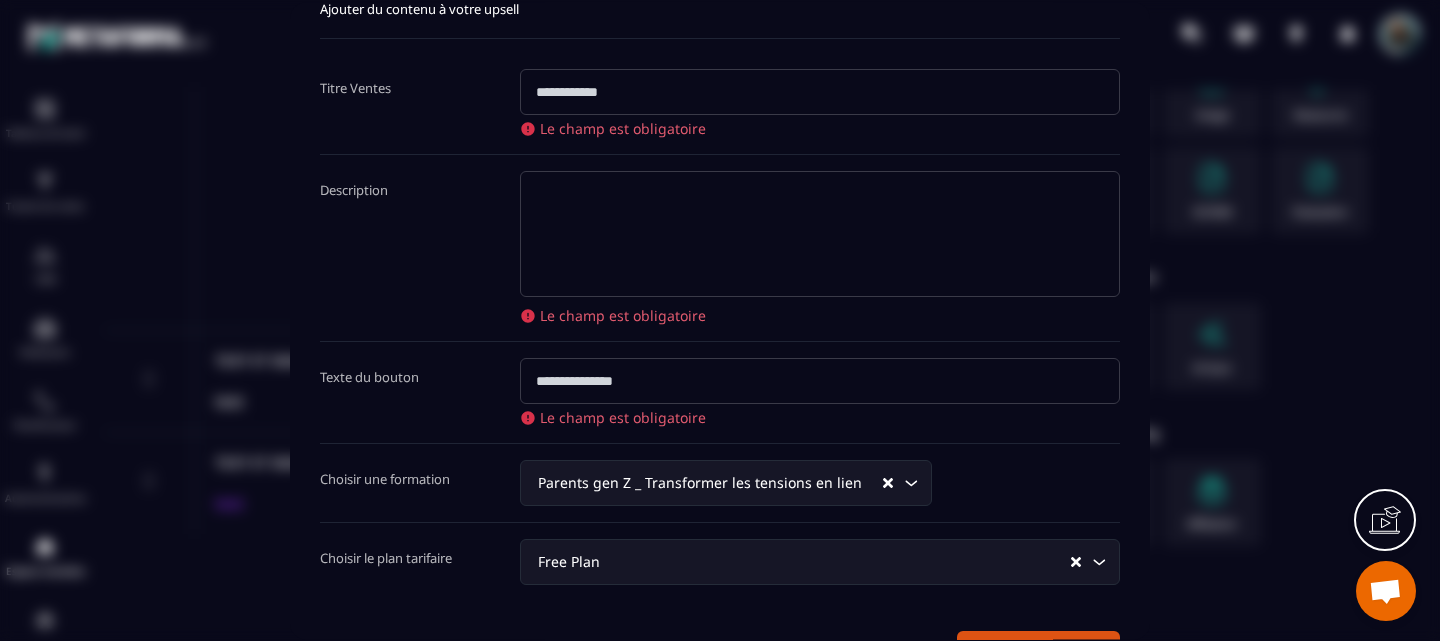 click at bounding box center (820, 91) 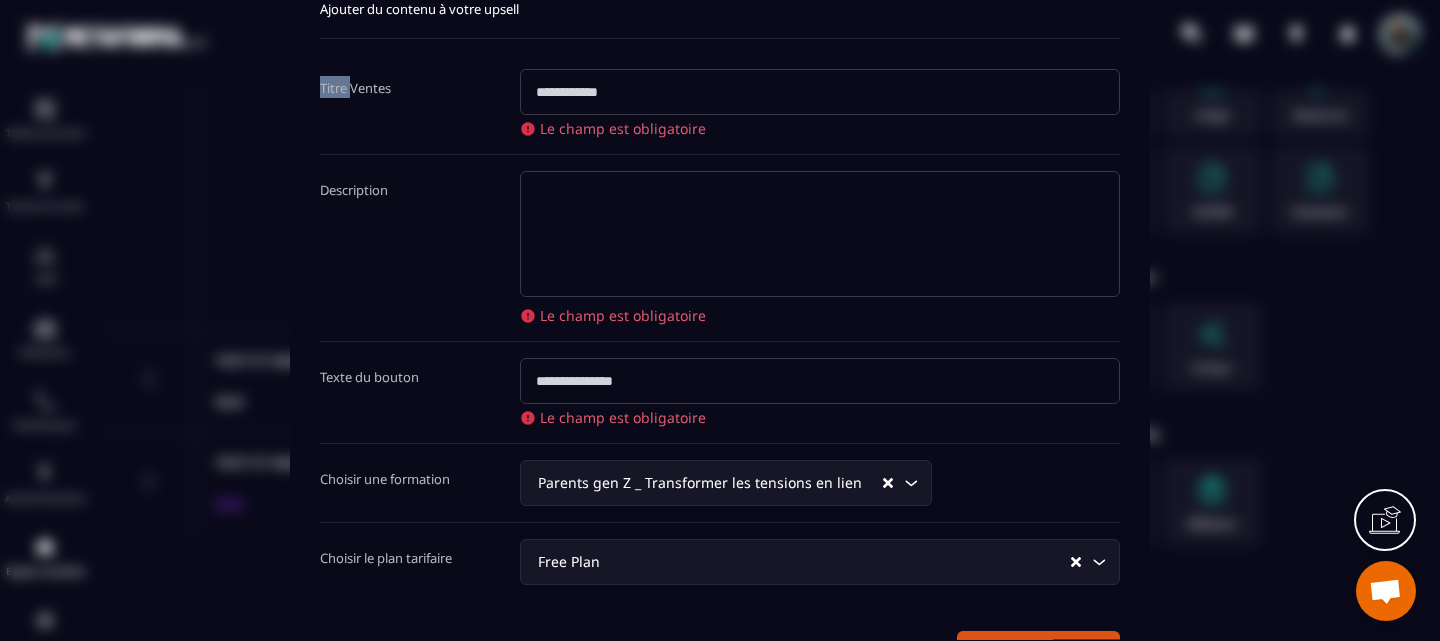 click on "Titre Ventes" at bounding box center [355, 87] 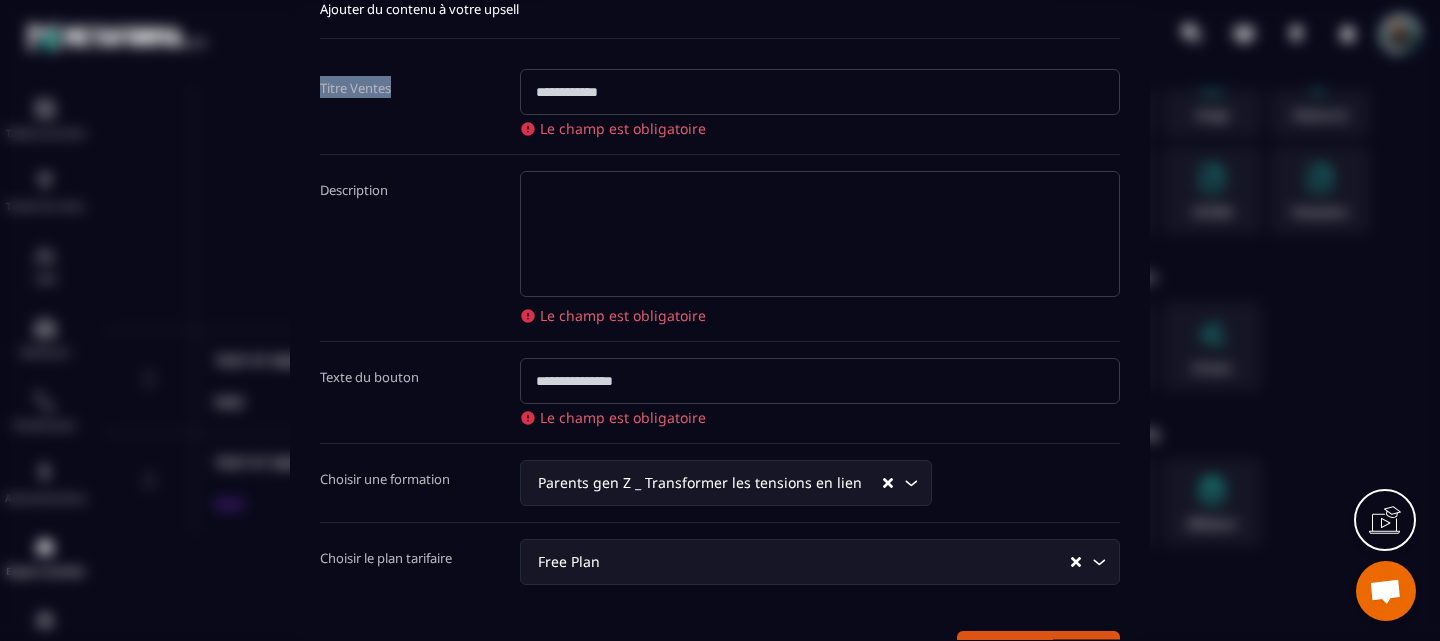 click on "Titre Ventes" at bounding box center (355, 87) 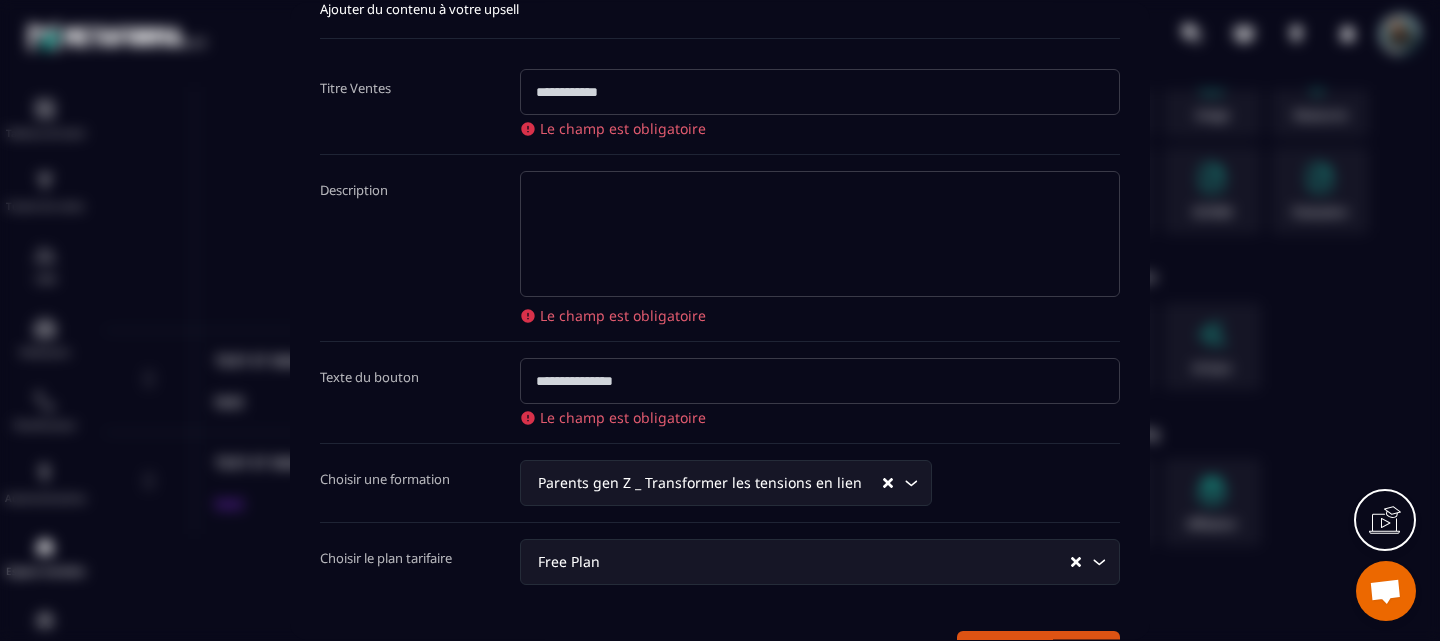 click at bounding box center [820, 91] 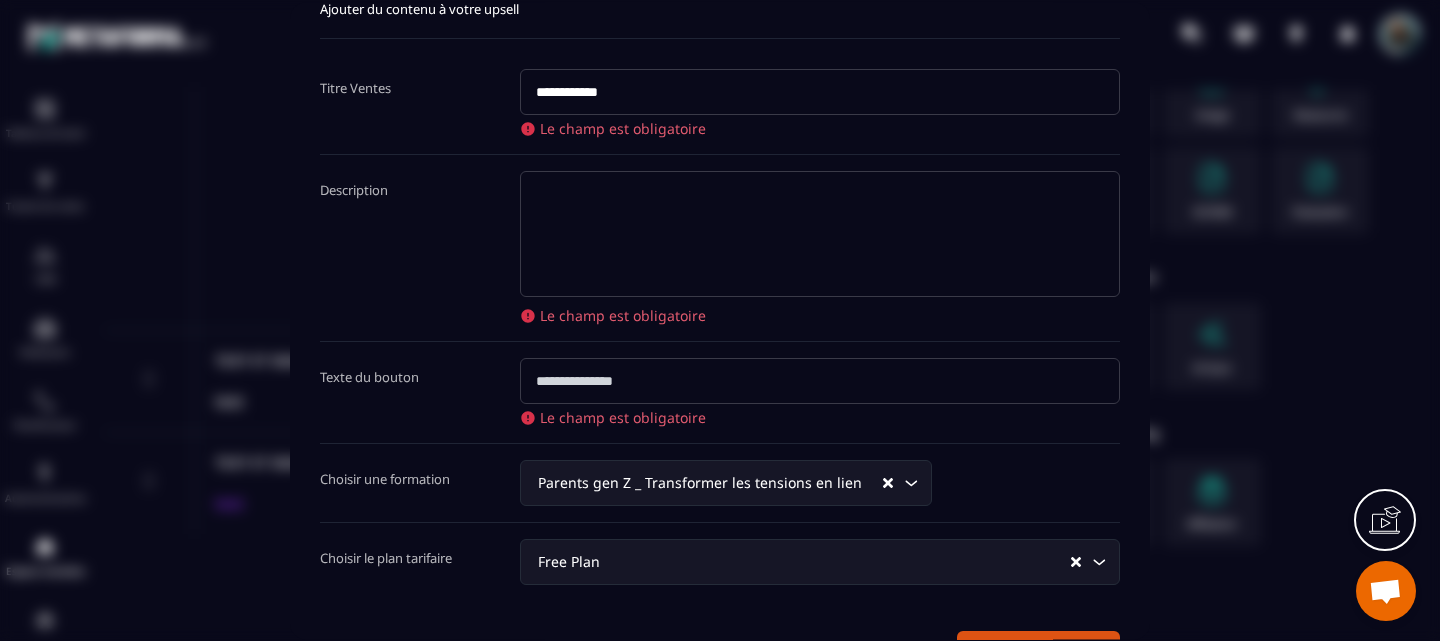 type on "**********" 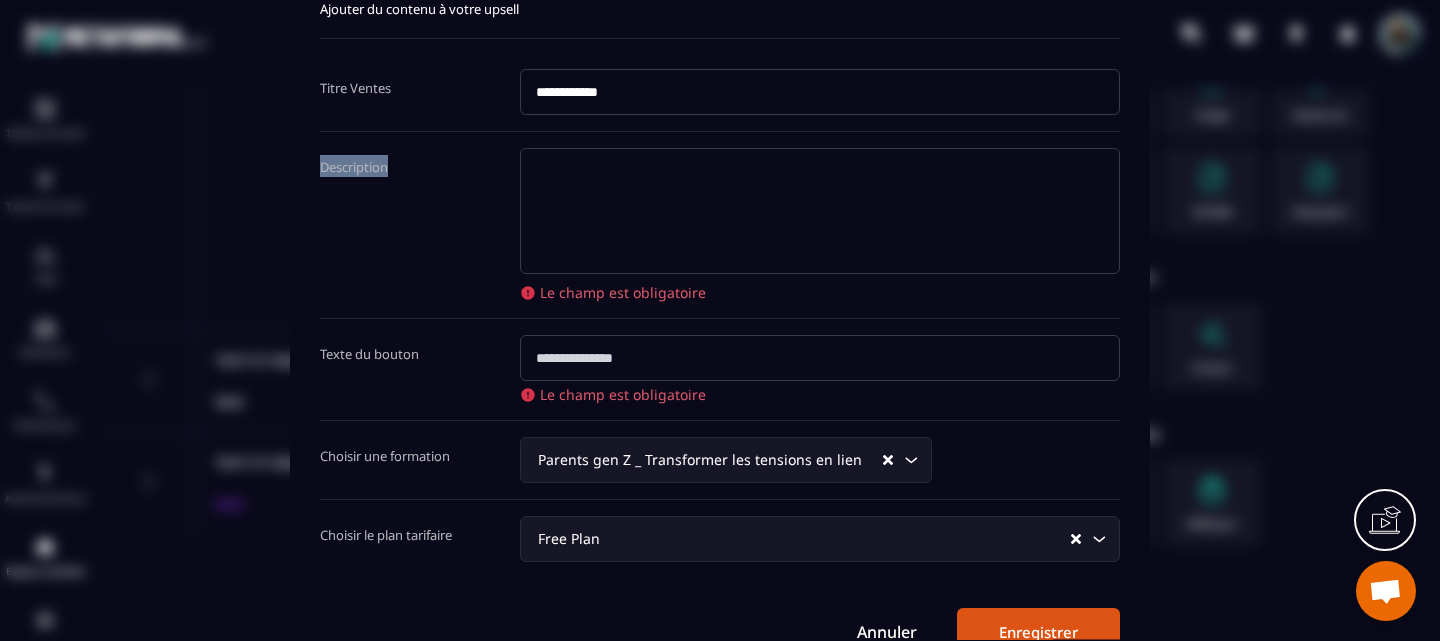 drag, startPoint x: 406, startPoint y: 164, endPoint x: 289, endPoint y: 178, distance: 117.83463 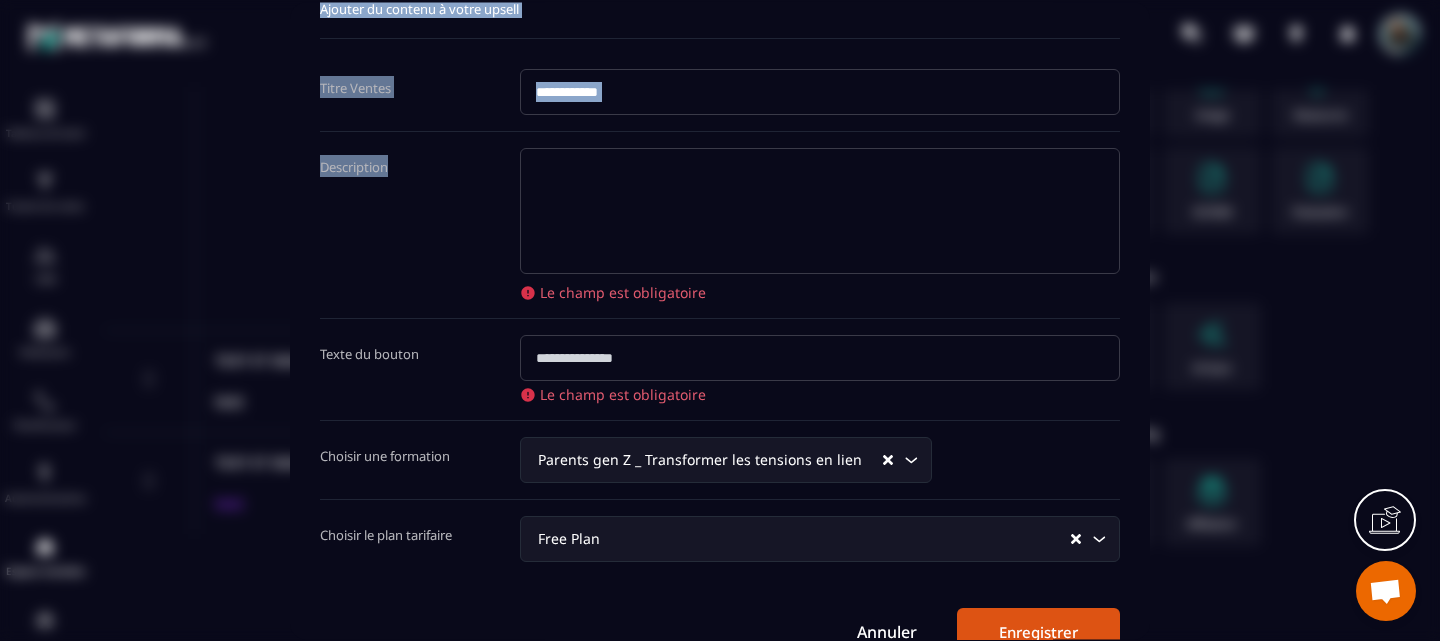 click on "Description Le champ est obligatoire" at bounding box center (720, 224) 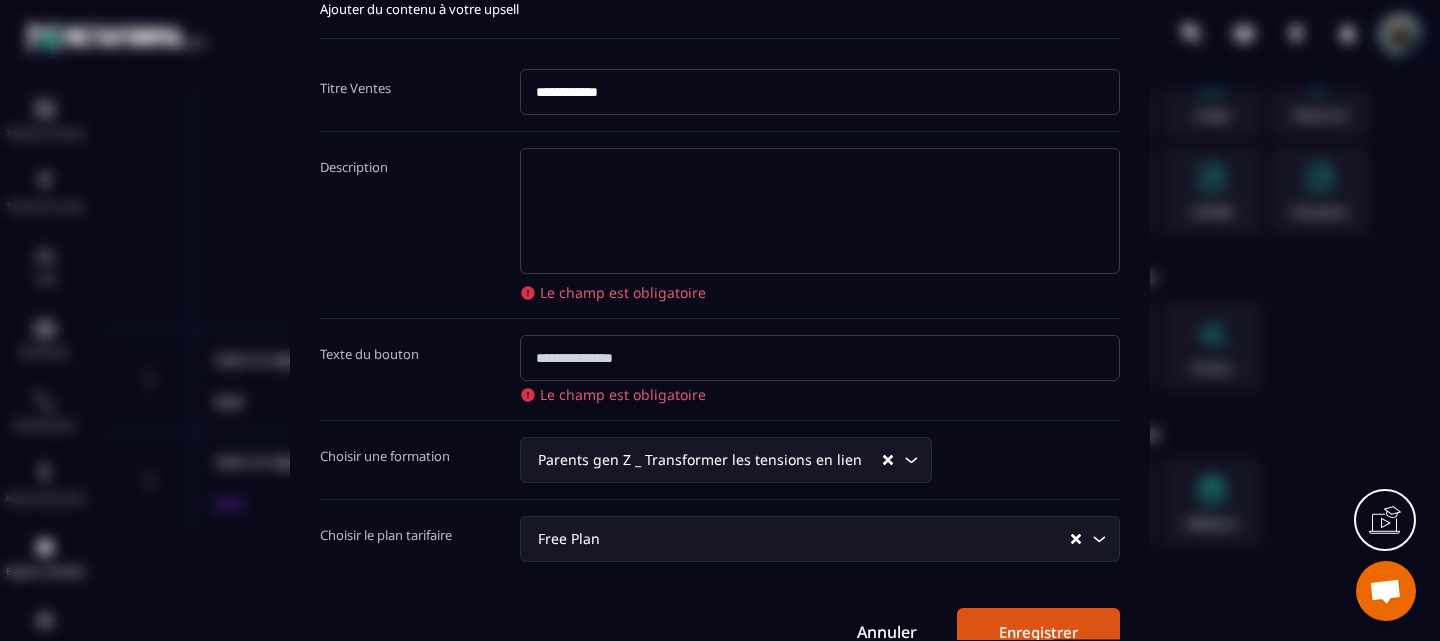 click on "Description Le champ est obligatoire" at bounding box center [720, 224] 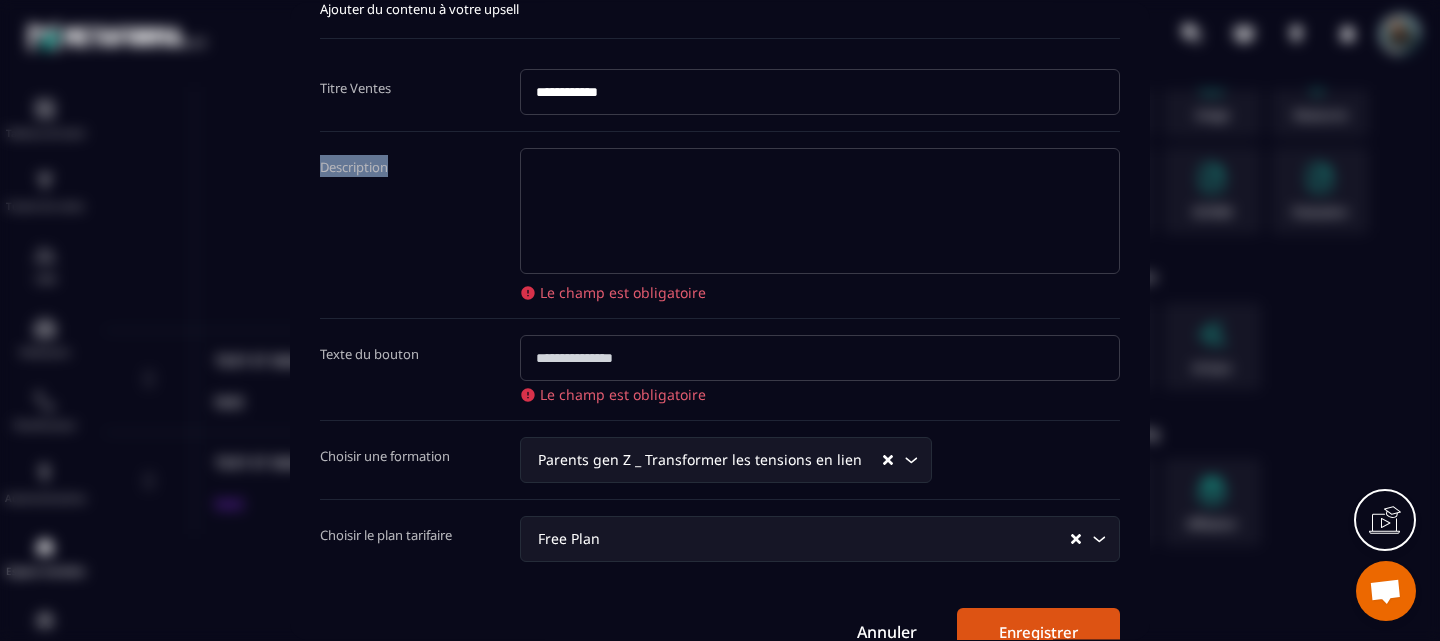 click on "Description Le champ est obligatoire" at bounding box center (720, 224) 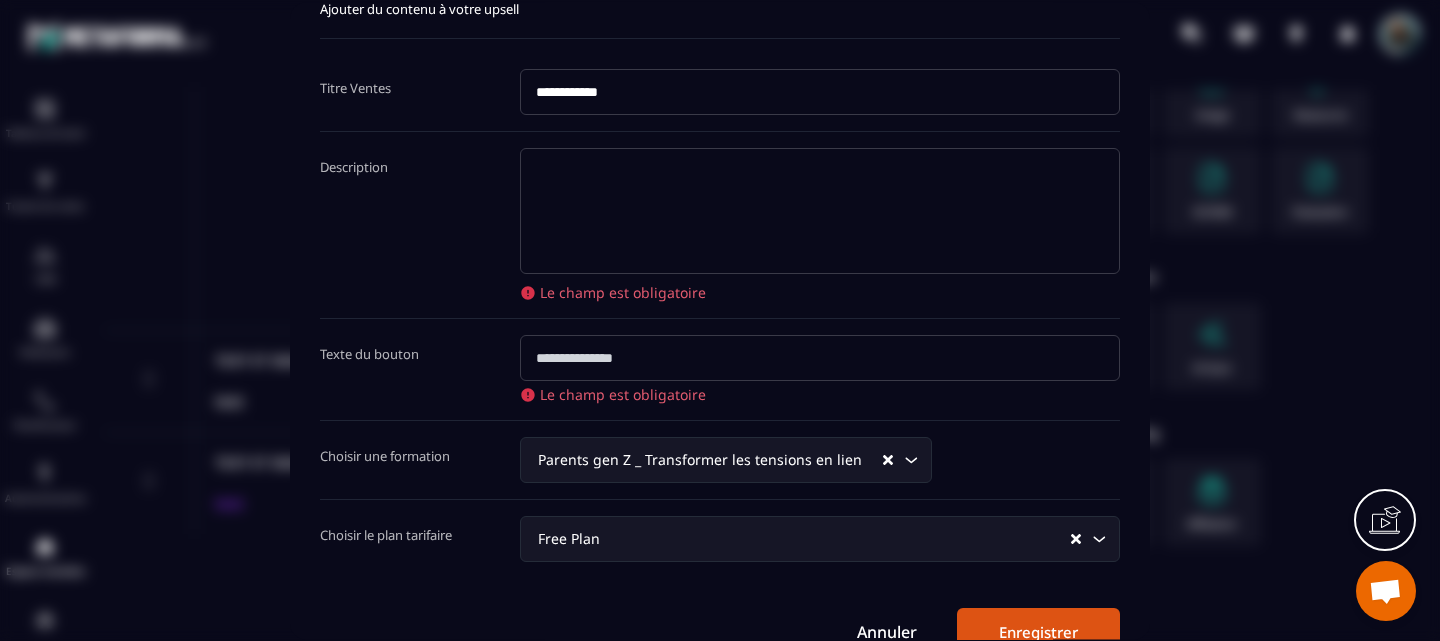 click 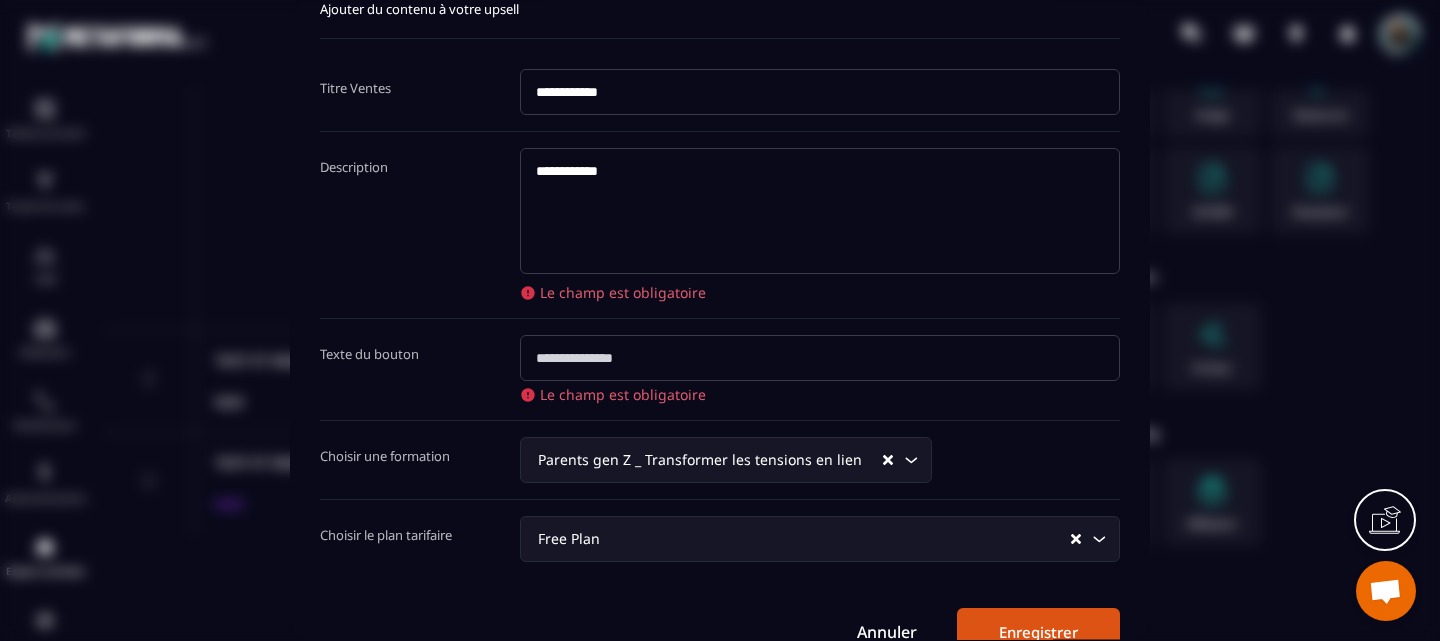 type on "**********" 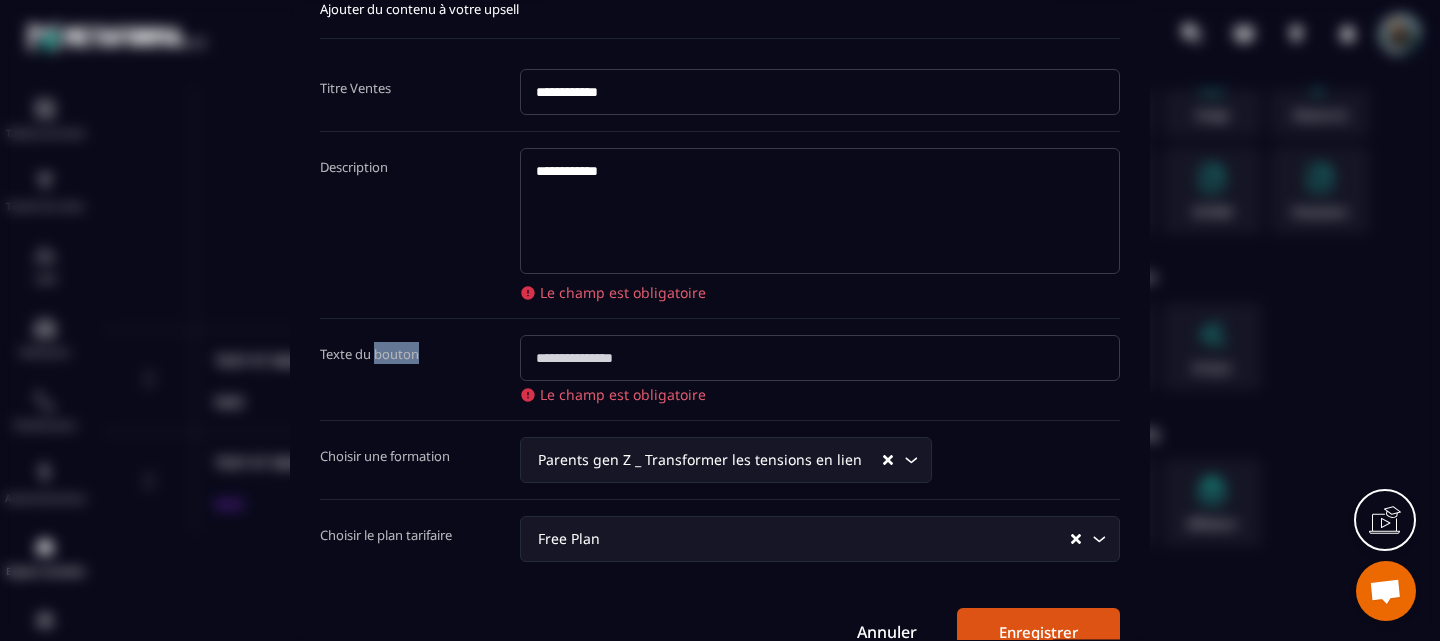 click on "Texte du bouton" at bounding box center [369, 353] 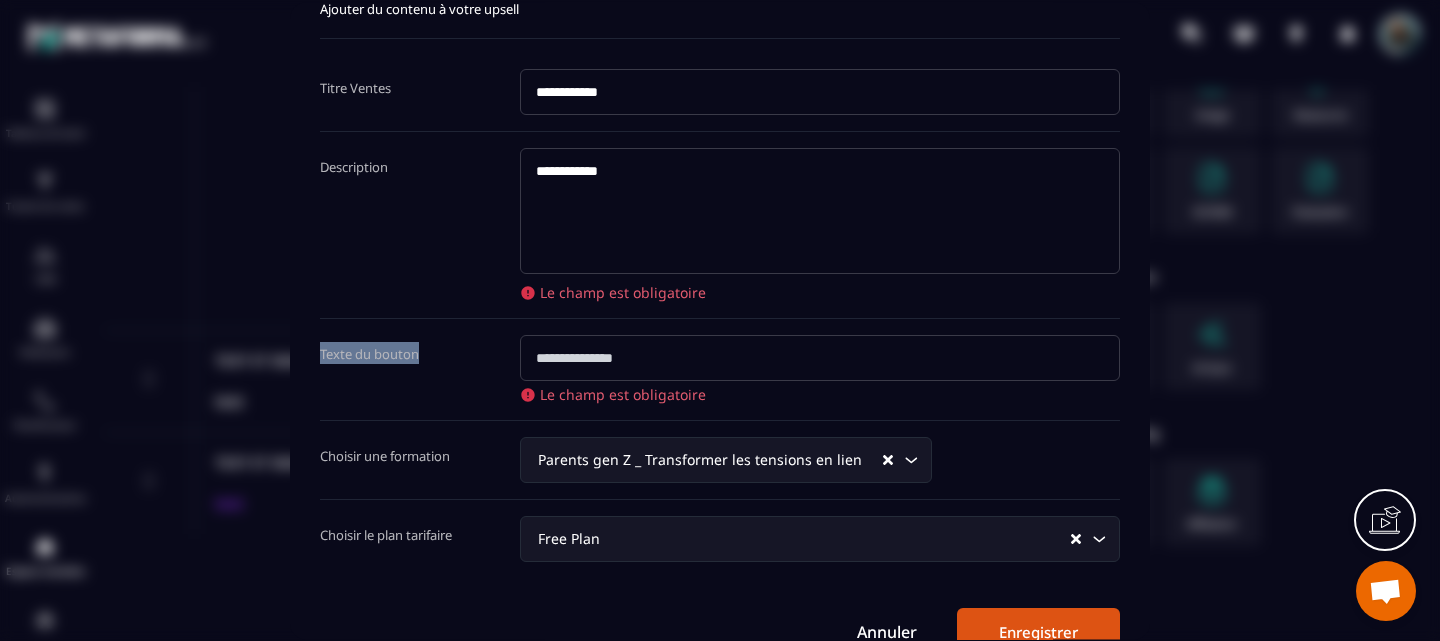 click on "Texte du bouton" at bounding box center (369, 353) 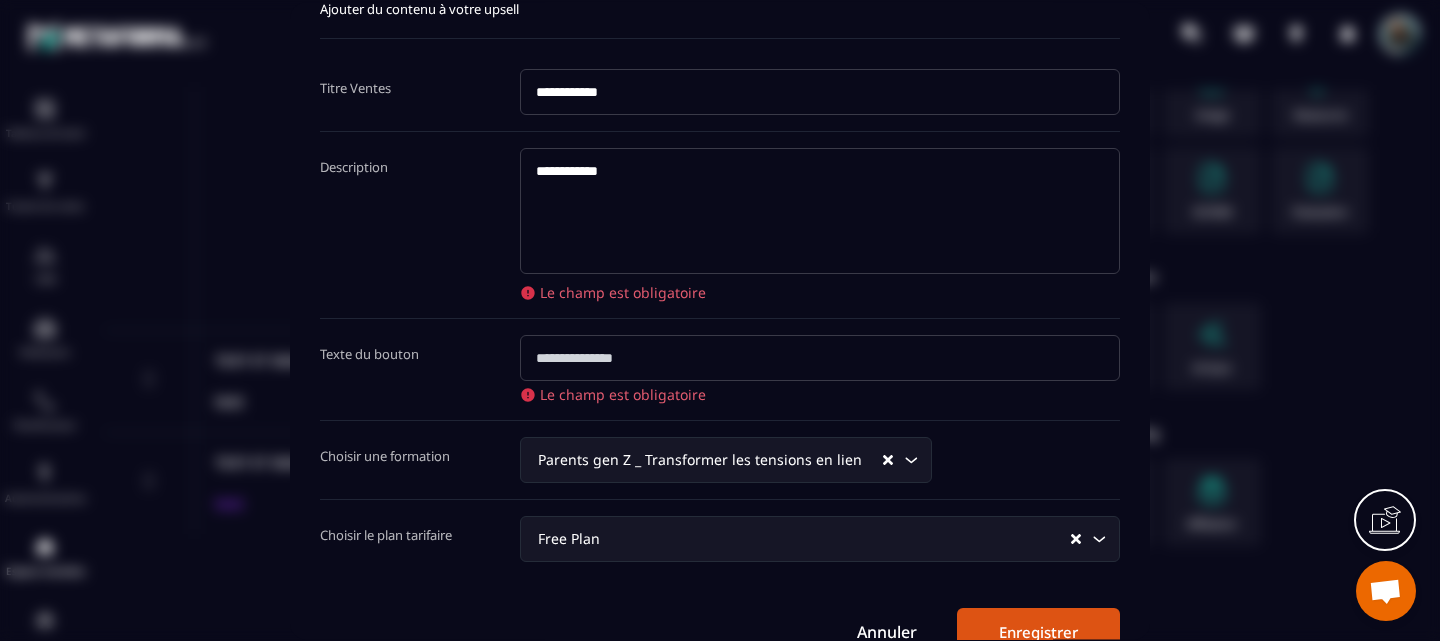 click at bounding box center (820, 357) 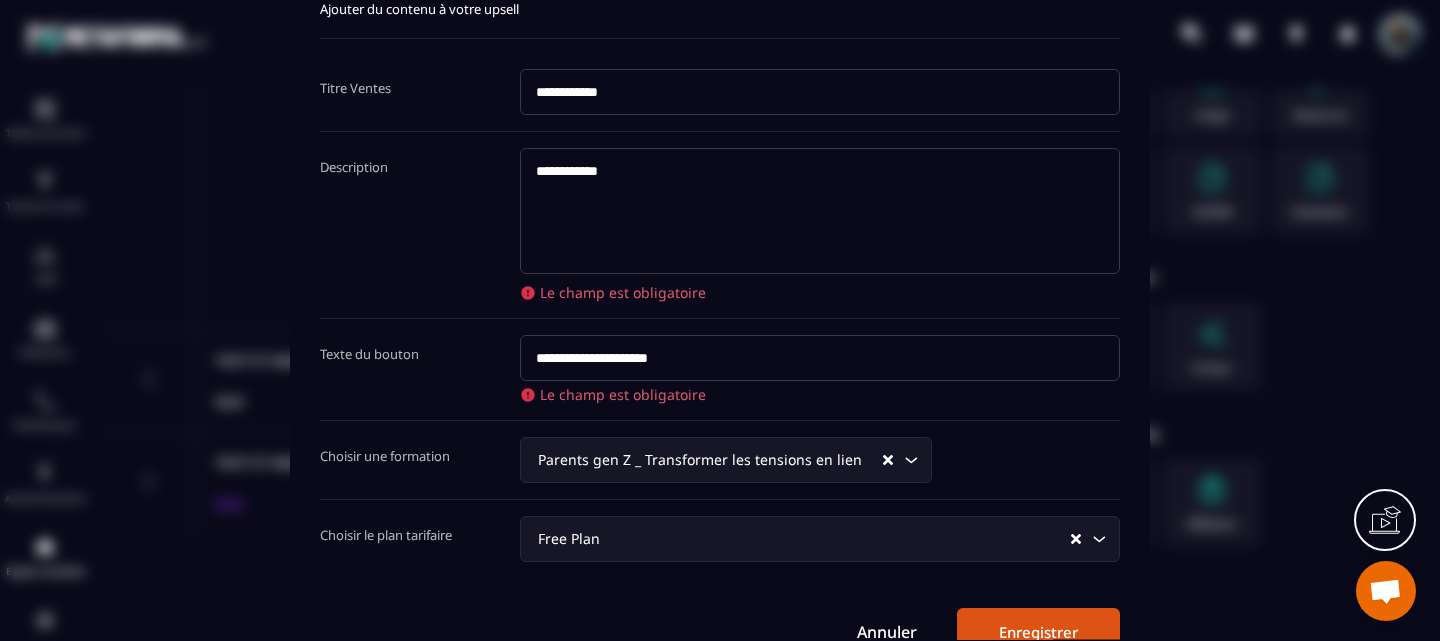 type on "**********" 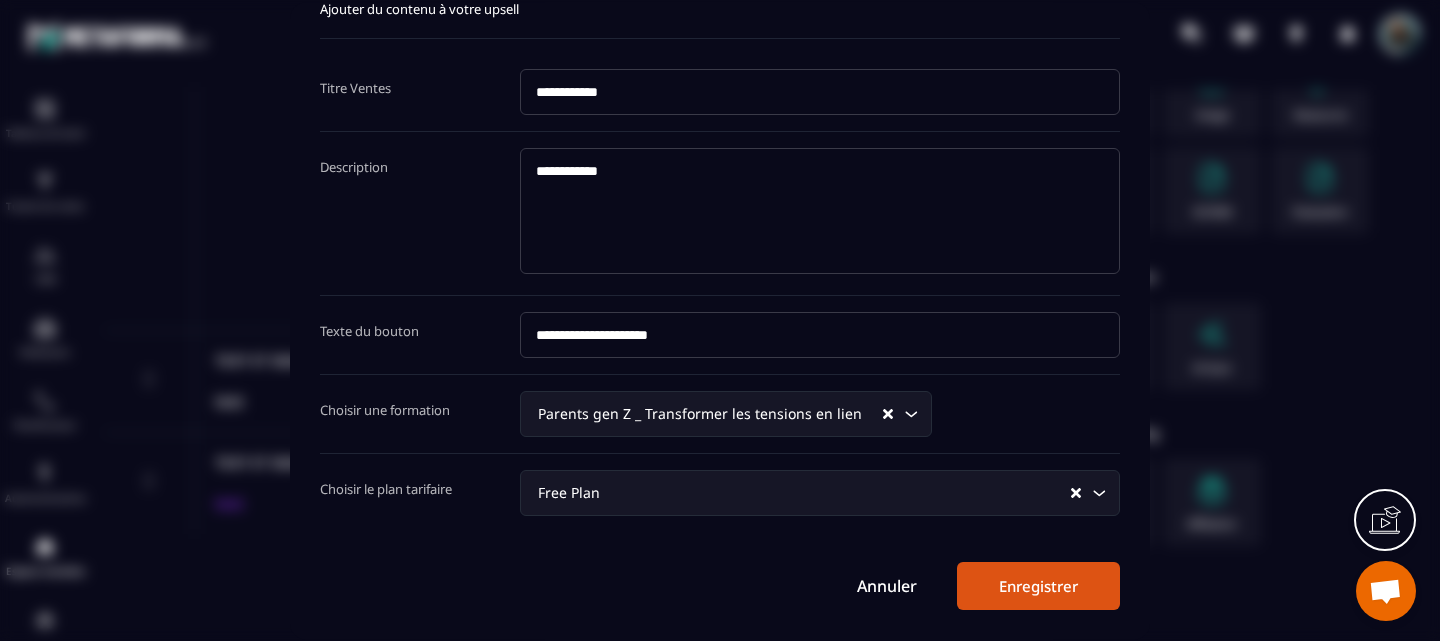 click on "Enregistrer" at bounding box center [1038, 585] 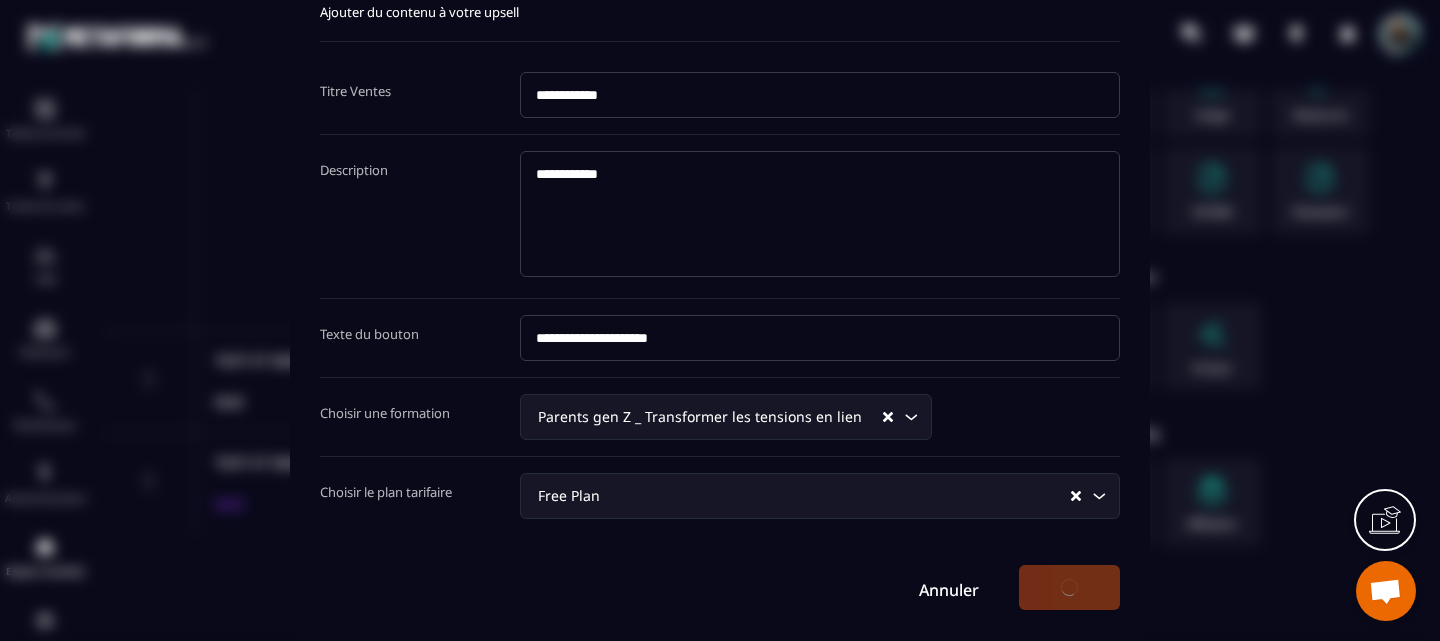 scroll, scrollTop: 60, scrollLeft: 0, axis: vertical 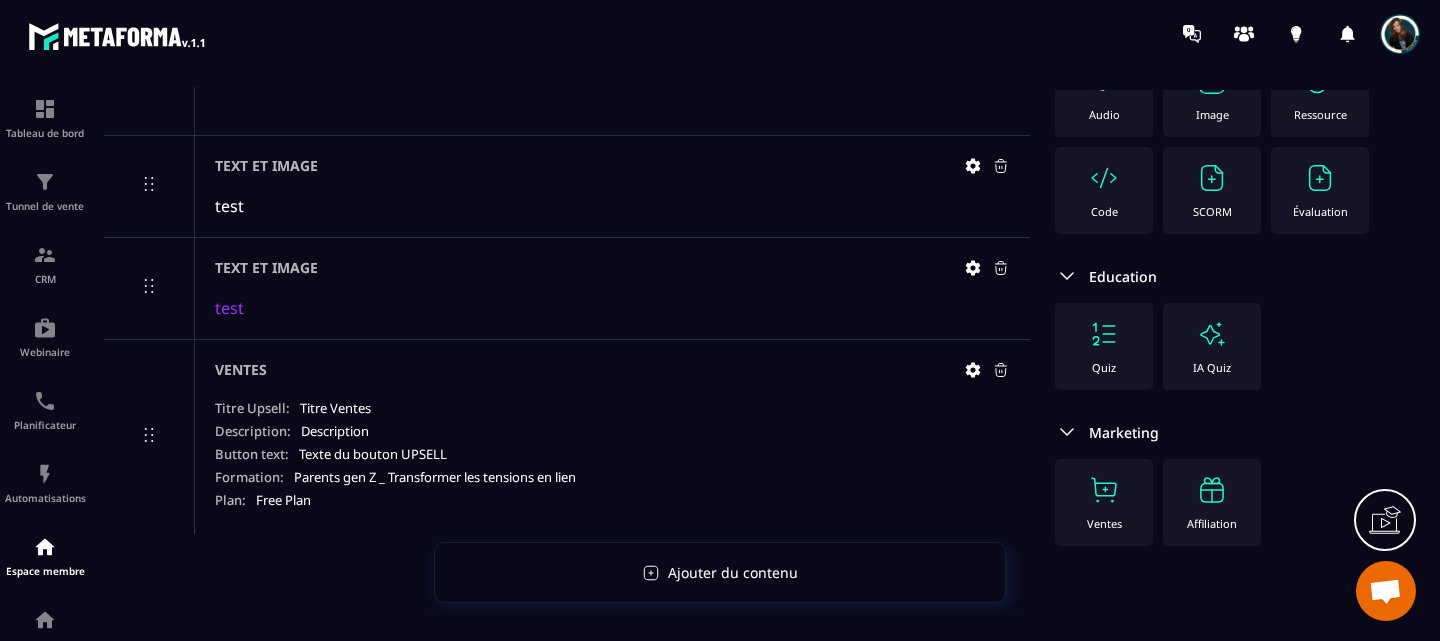 click on "Affiliation" at bounding box center [1212, 502] 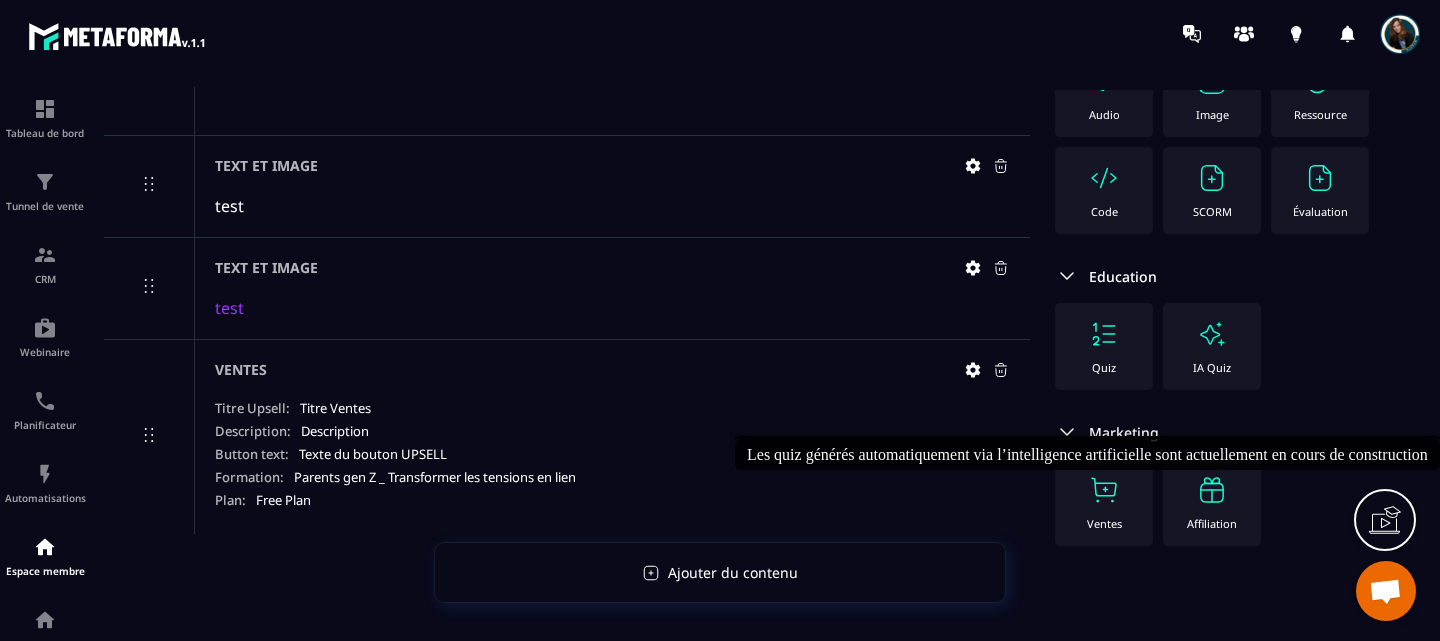 click at bounding box center (1212, 490) 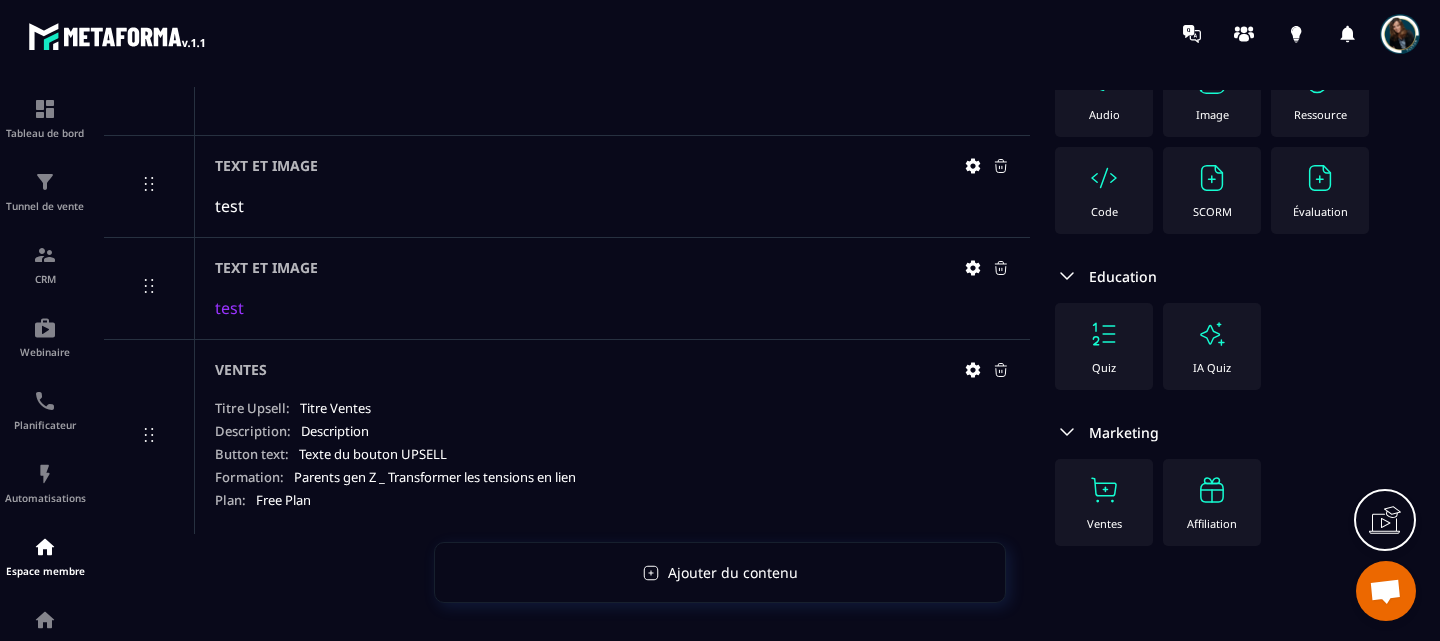click at bounding box center (1104, 334) 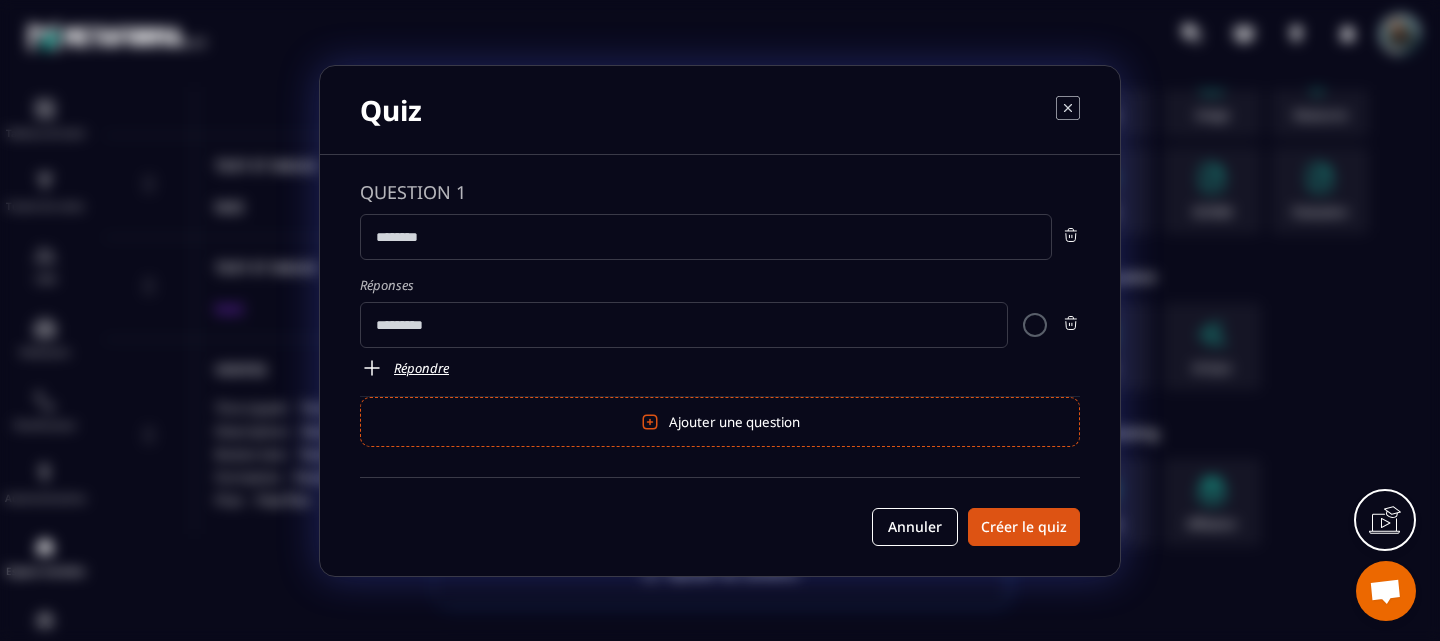 click on "Quiz" at bounding box center (720, 110) 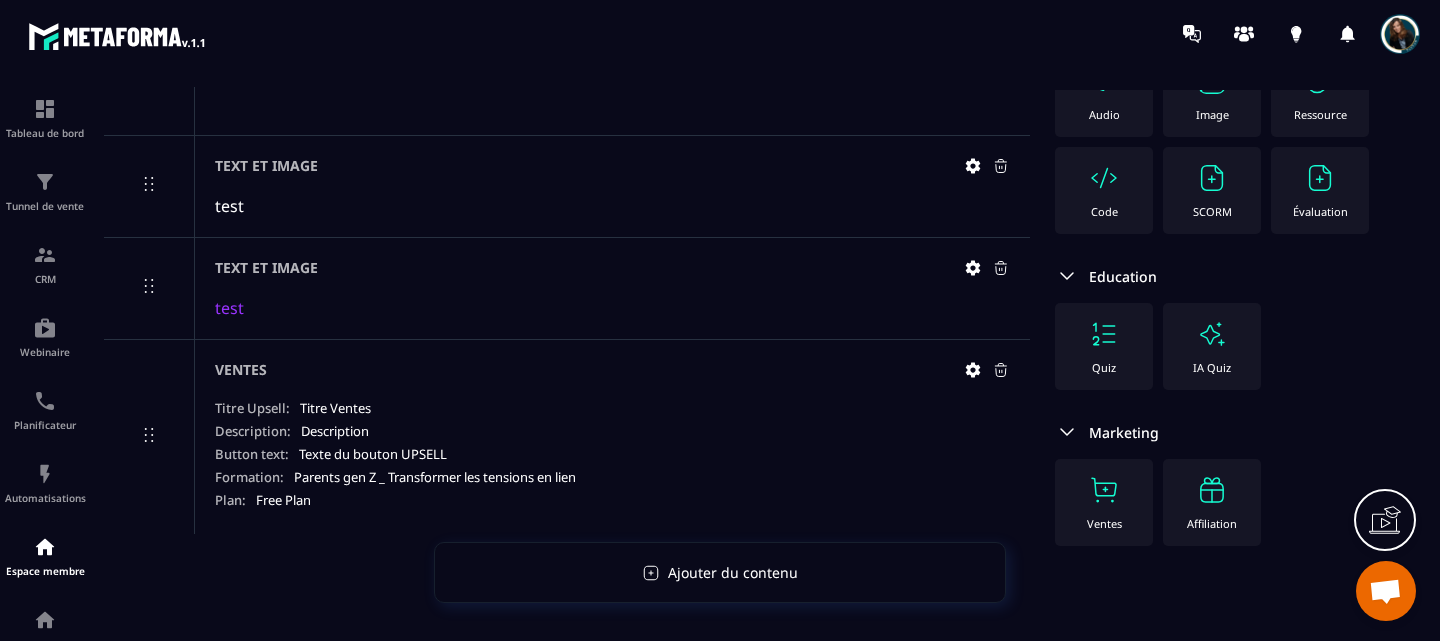 scroll, scrollTop: 0, scrollLeft: 0, axis: both 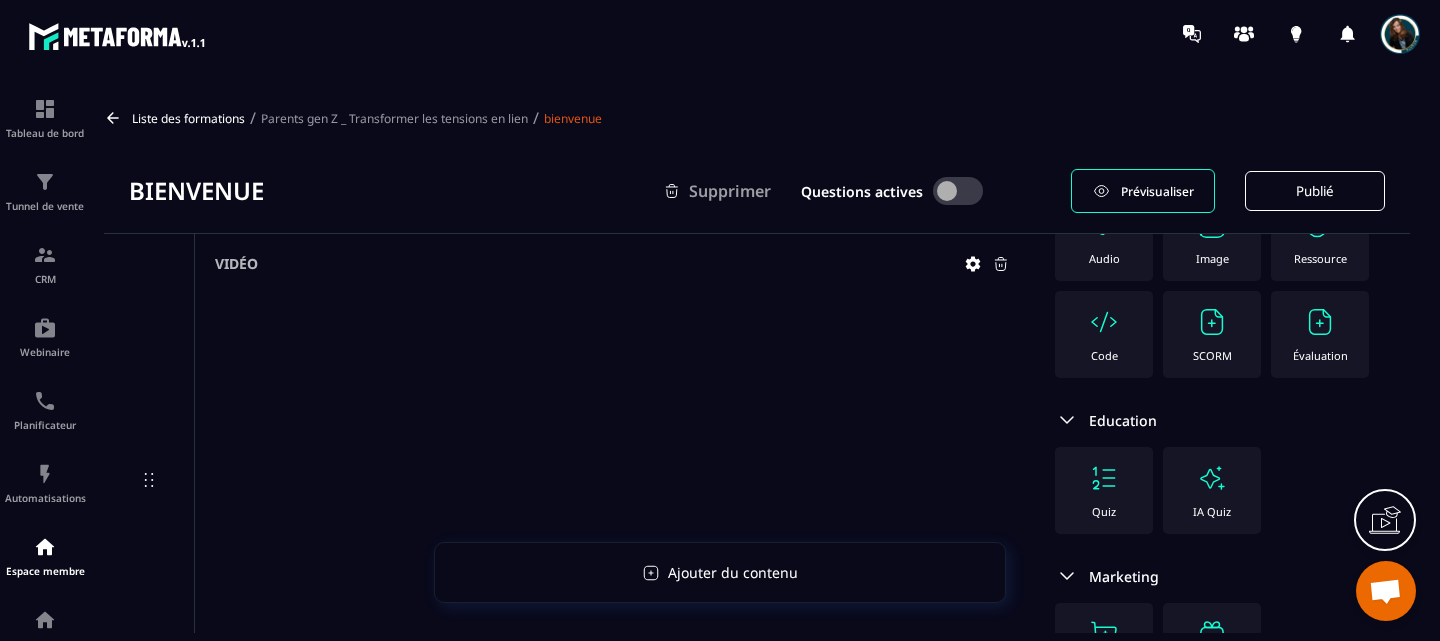 click on "Prévisualiser" at bounding box center [1157, 191] 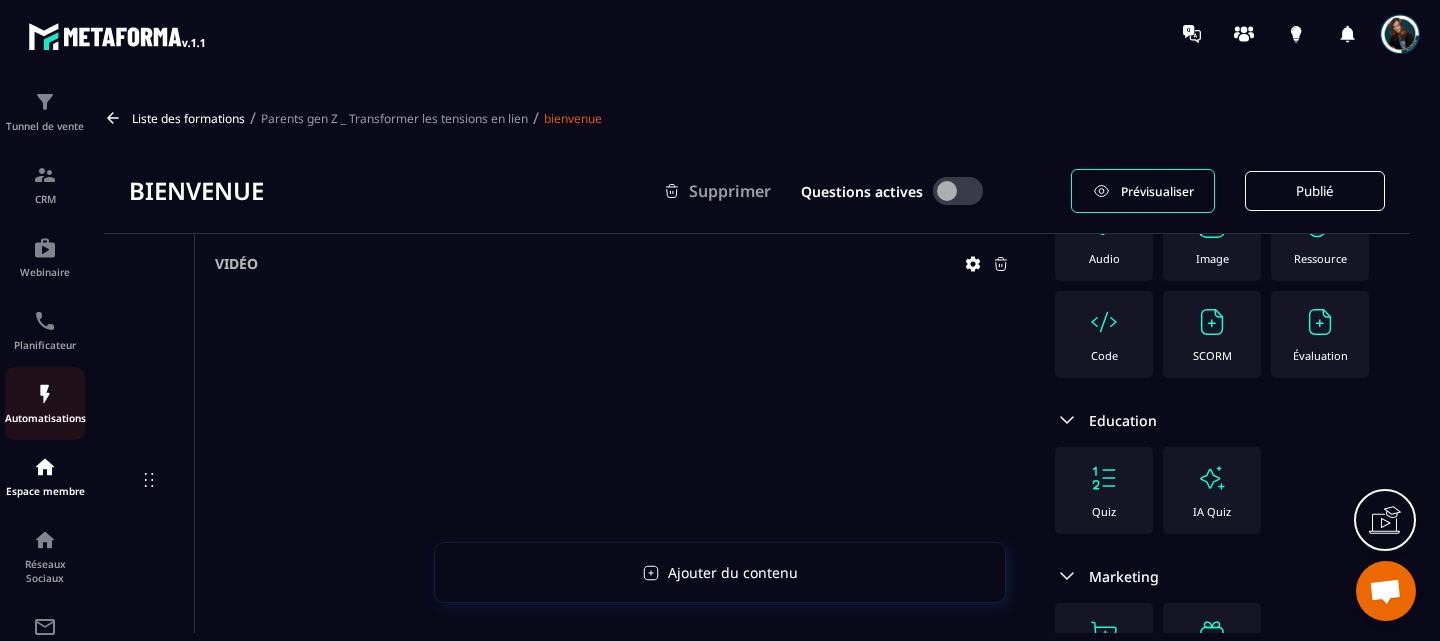scroll, scrollTop: 82, scrollLeft: 0, axis: vertical 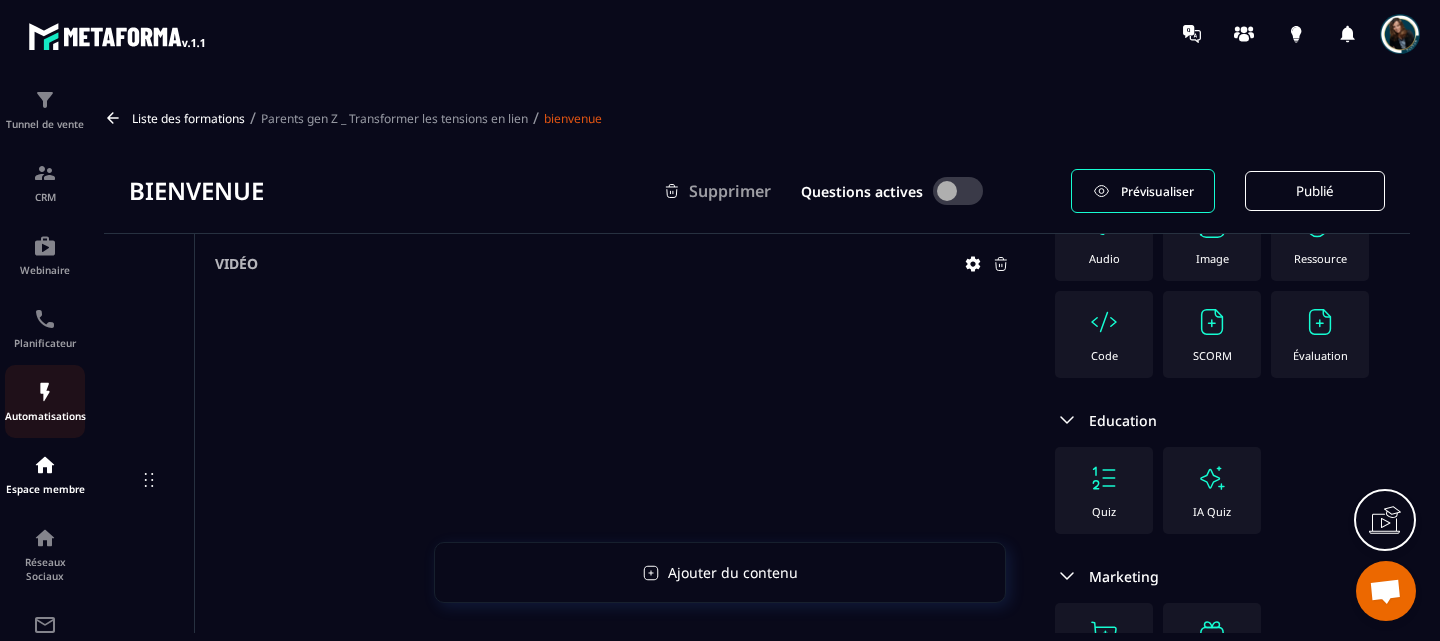 click on "Espace membre" at bounding box center (45, 474) 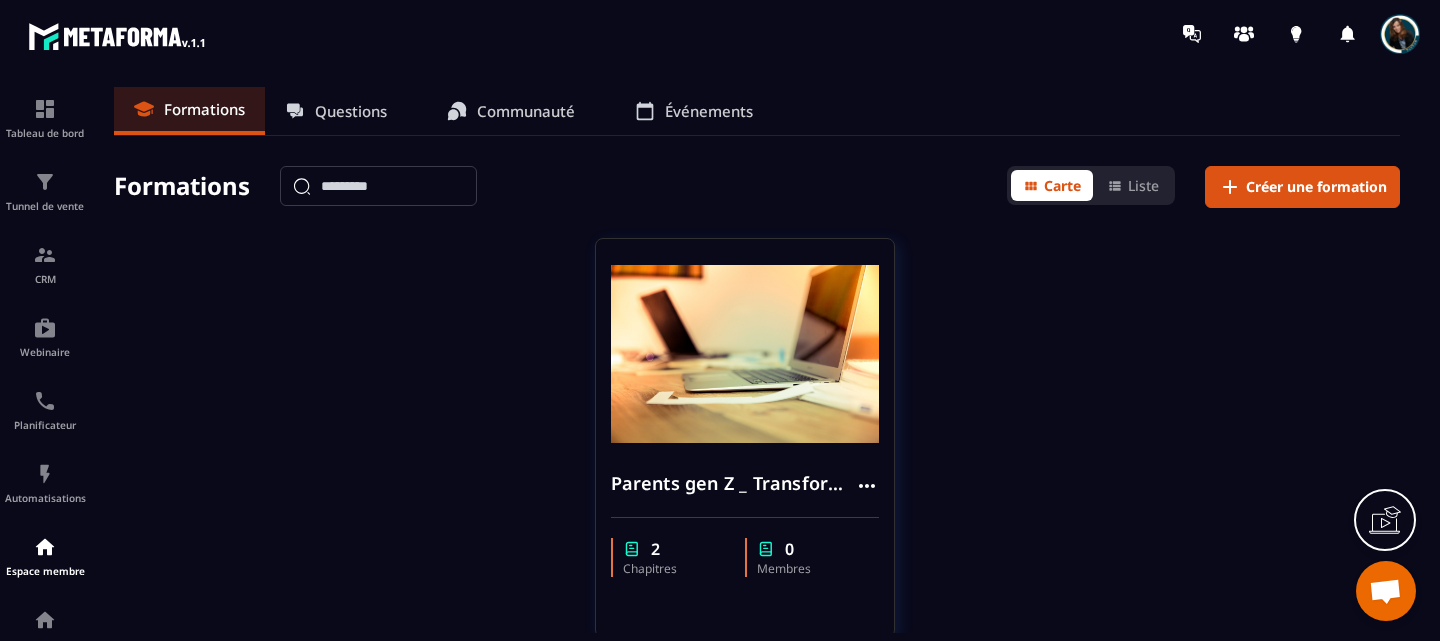 click on "Communauté" at bounding box center [526, 111] 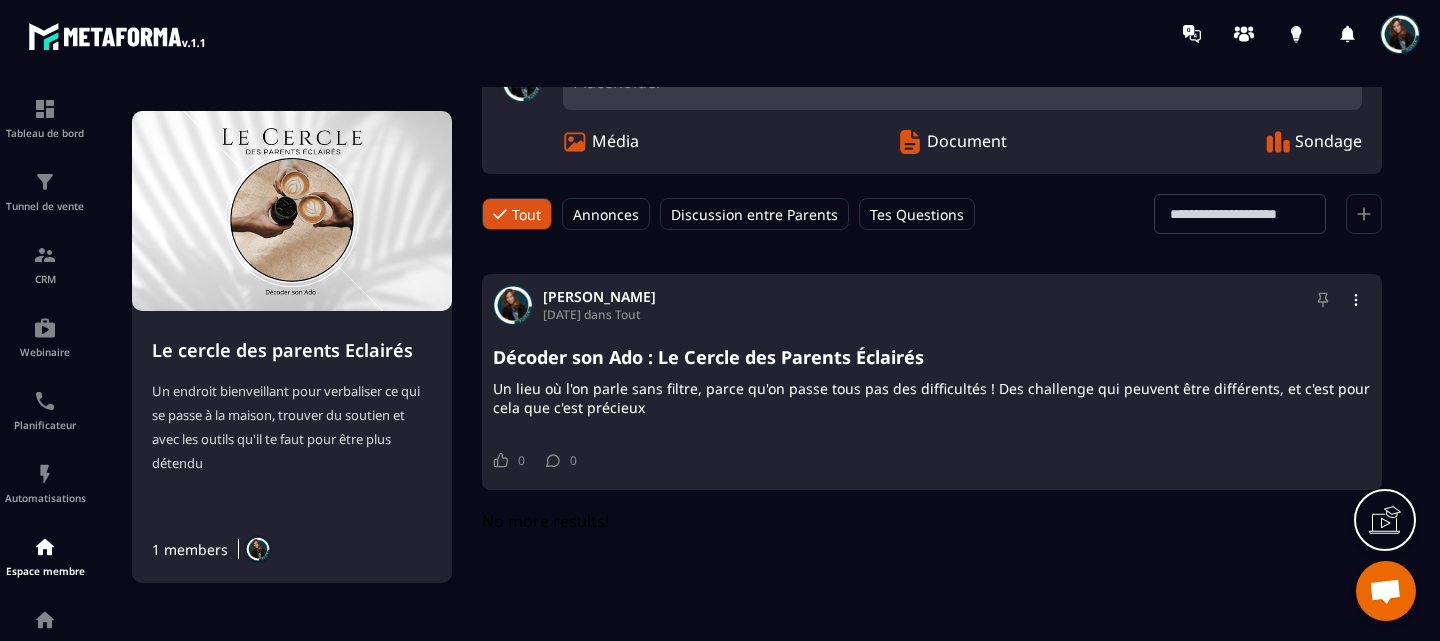 scroll, scrollTop: 0, scrollLeft: 0, axis: both 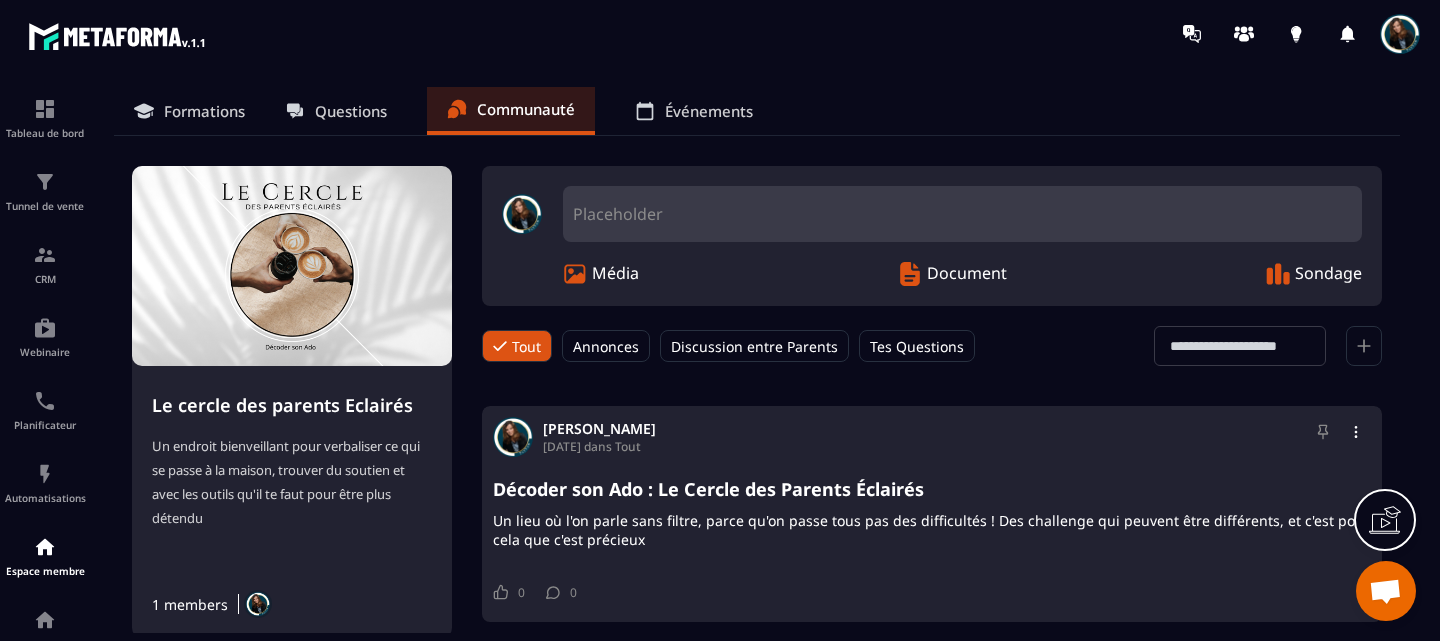 click on "Événements" at bounding box center (709, 111) 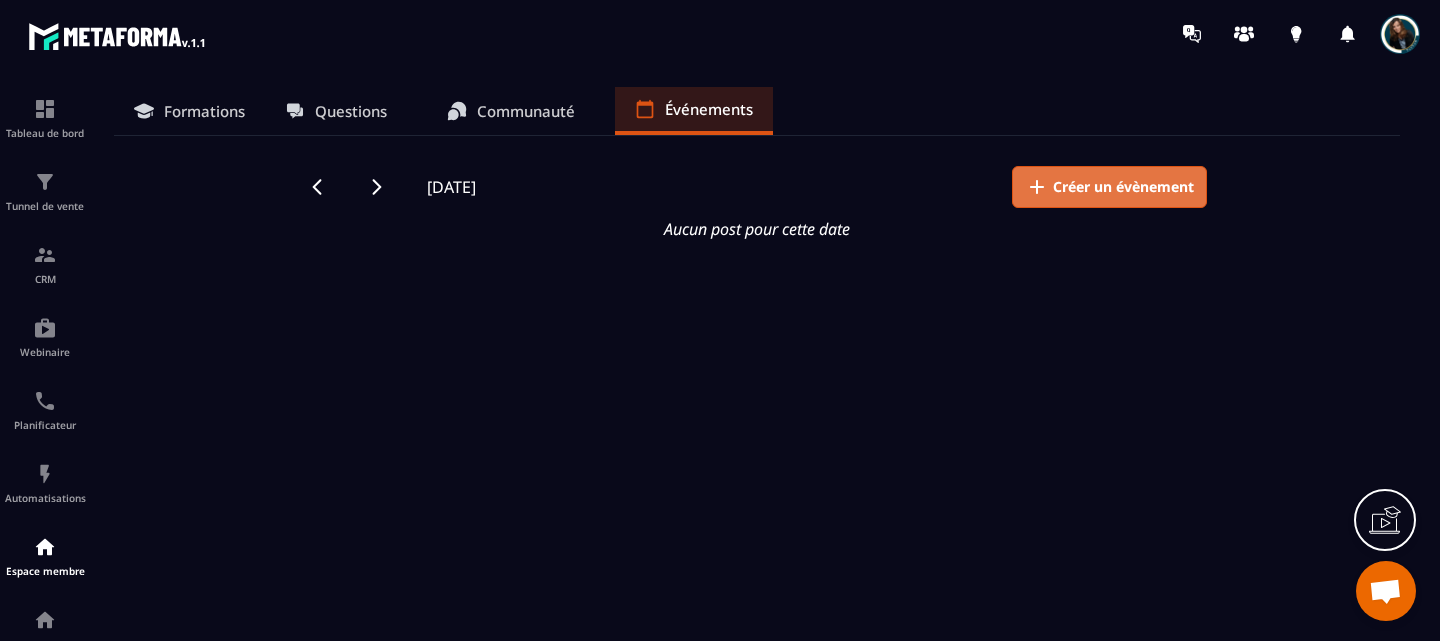 click 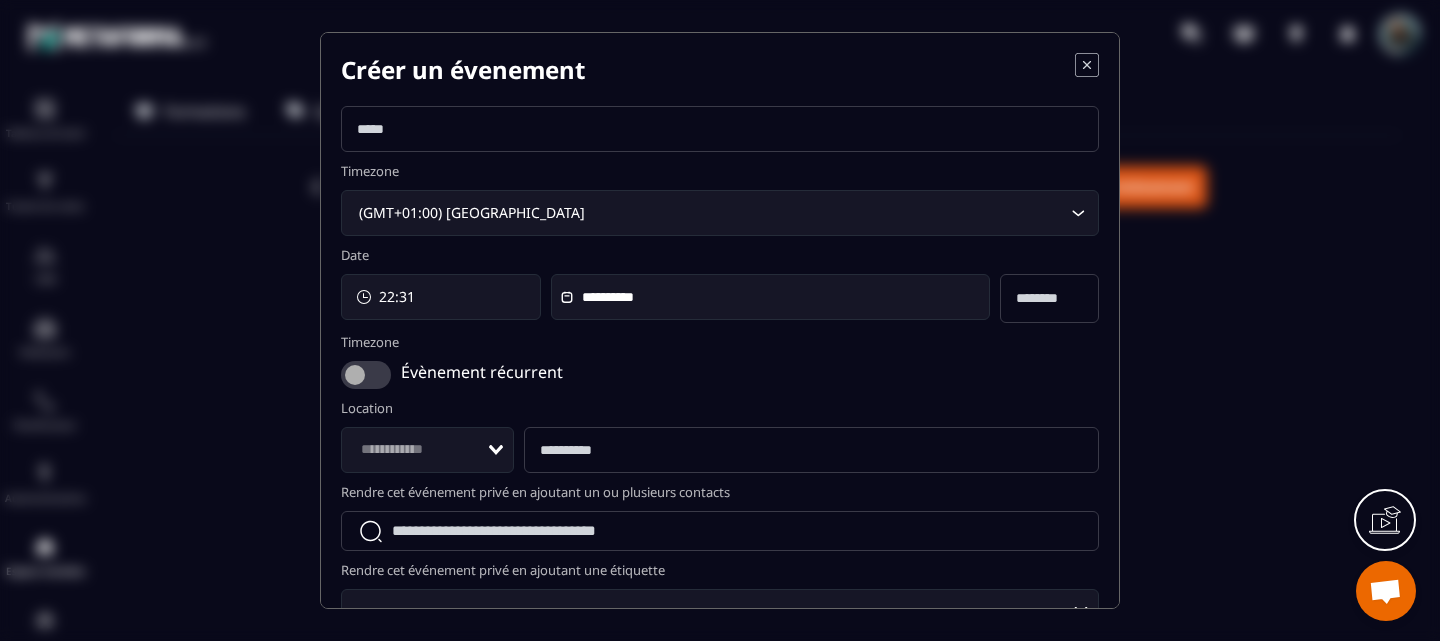 click at bounding box center [720, 129] 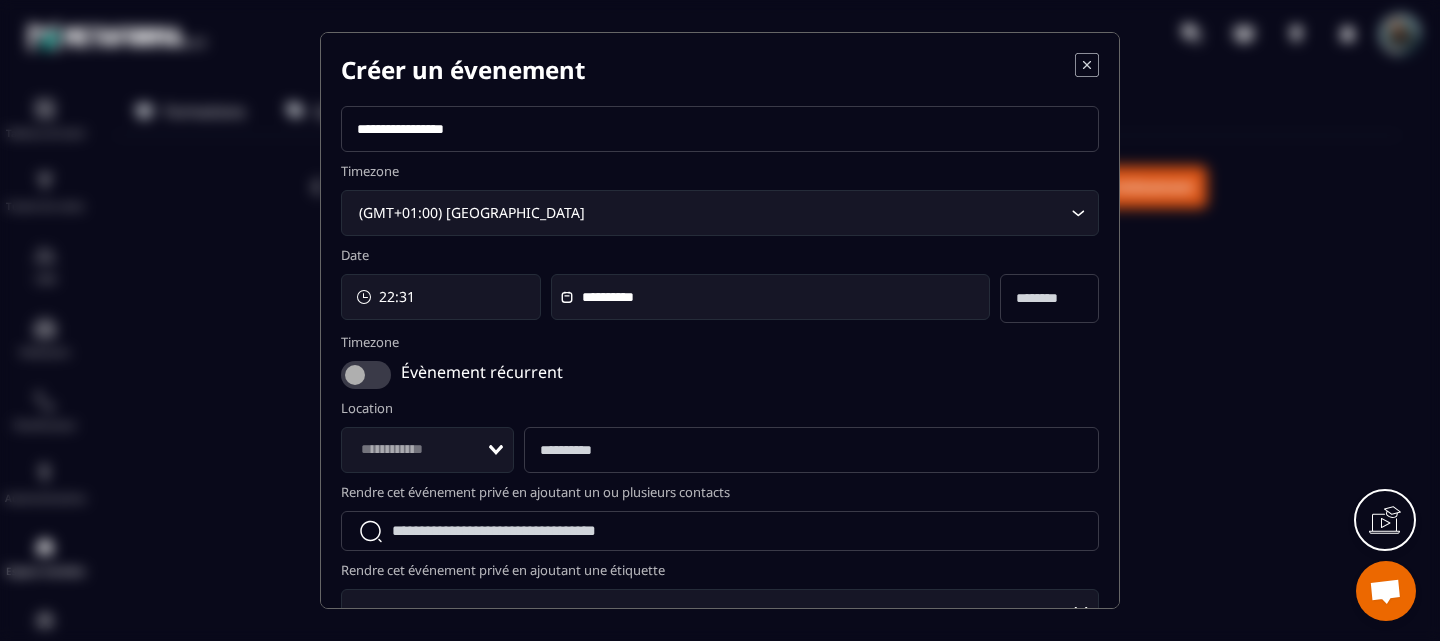 type on "**********" 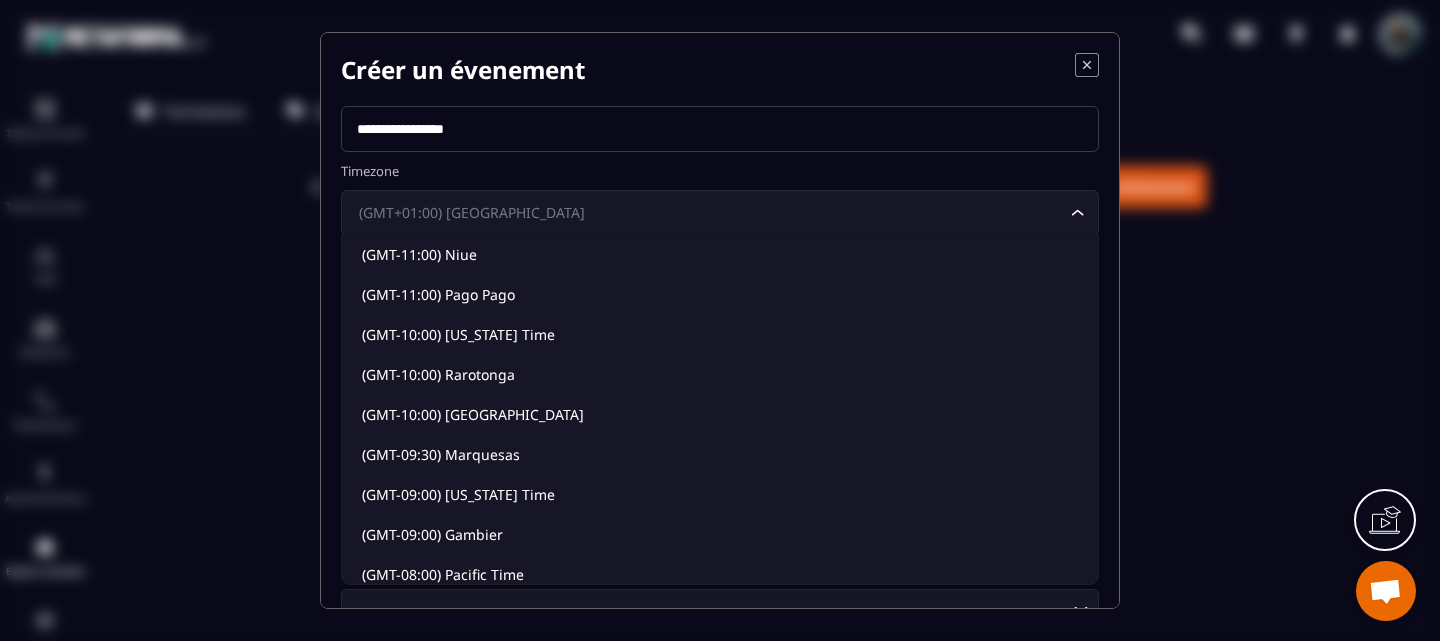 click 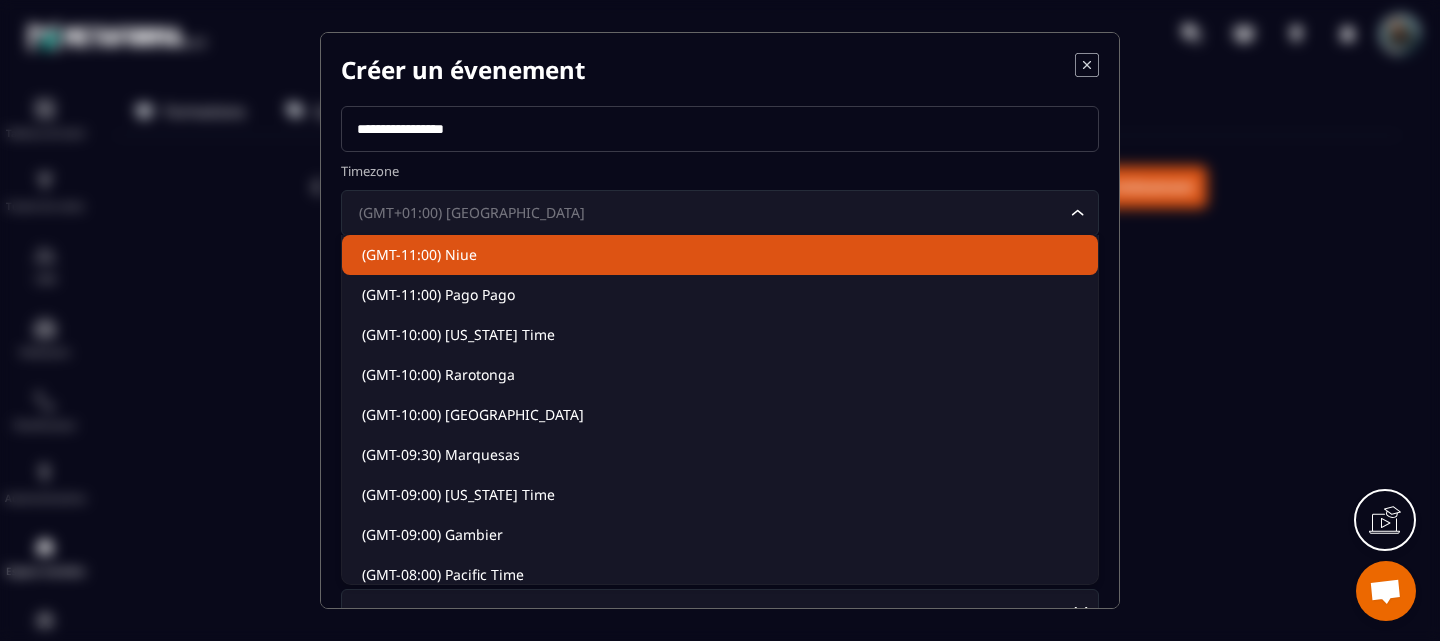 click 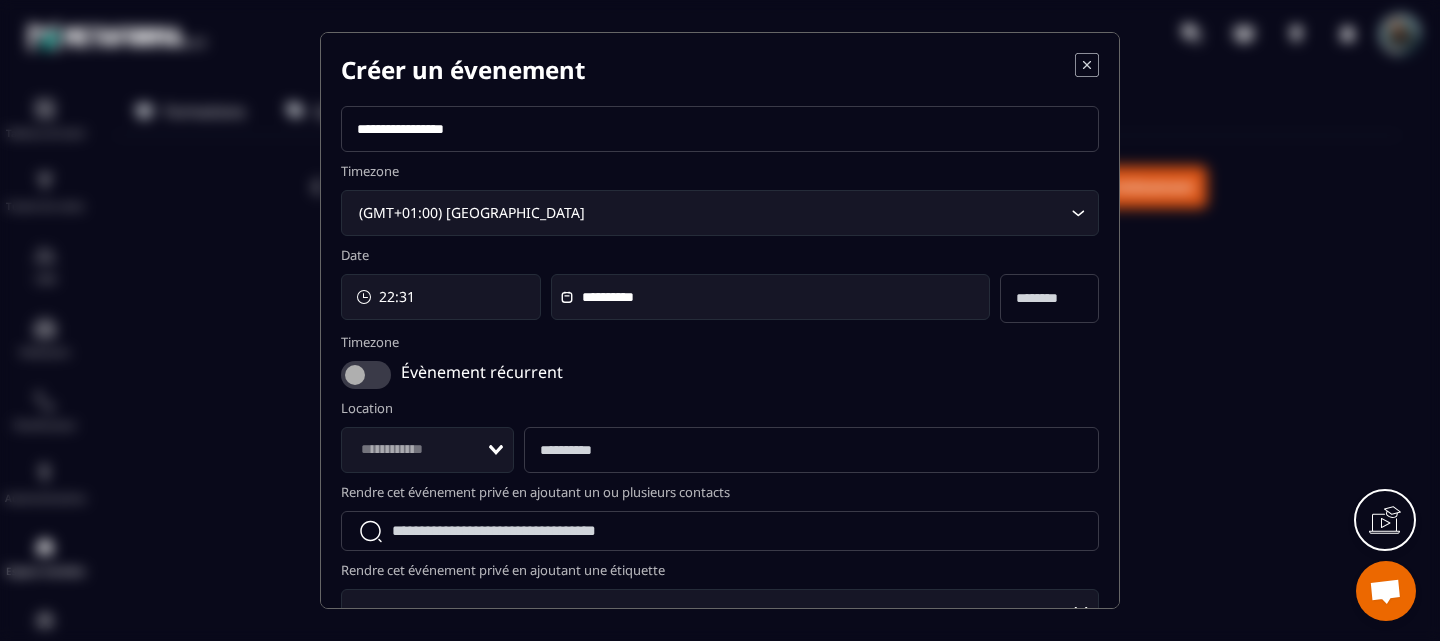 scroll, scrollTop: 66, scrollLeft: 0, axis: vertical 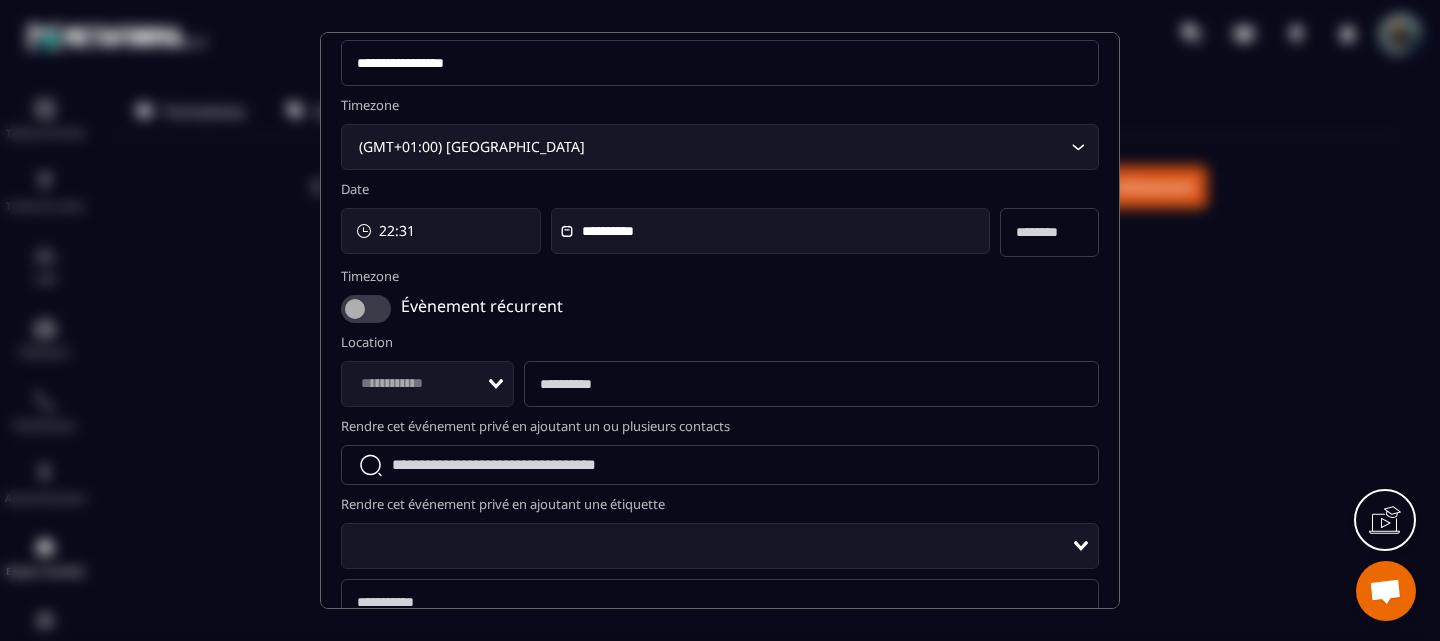 click on "**********" at bounding box center (720, 469) 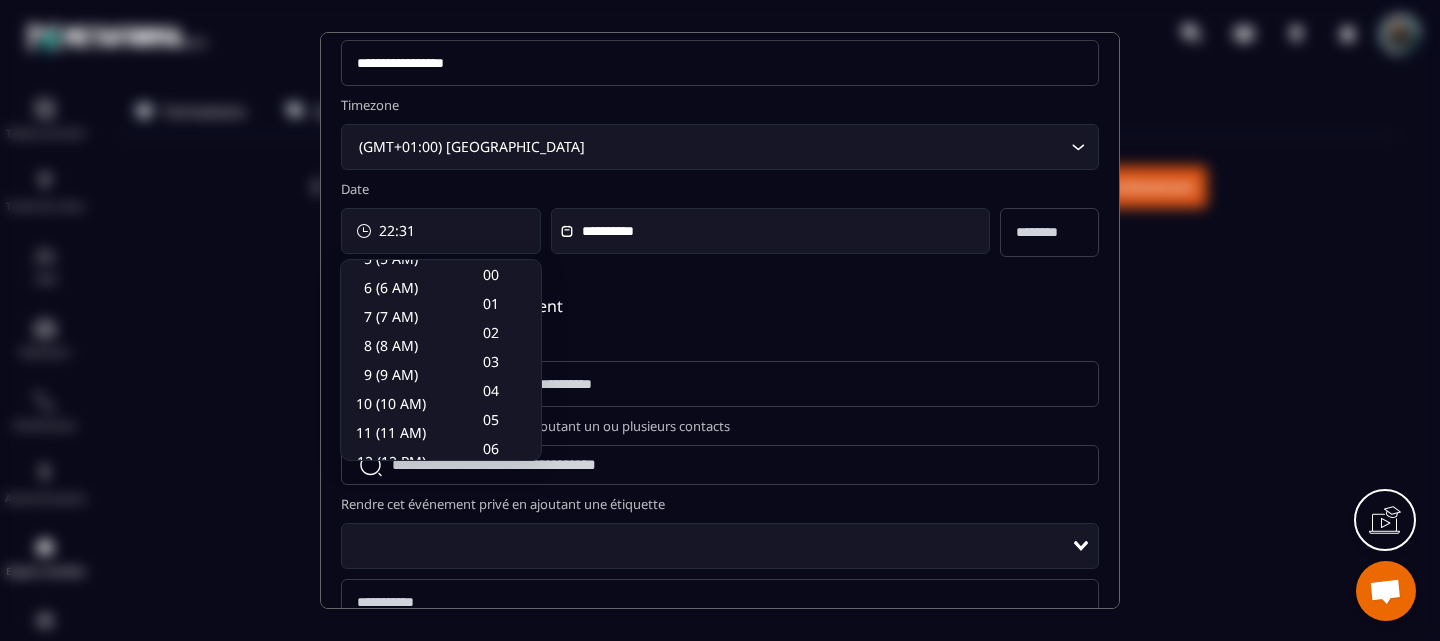 scroll, scrollTop: 162, scrollLeft: 0, axis: vertical 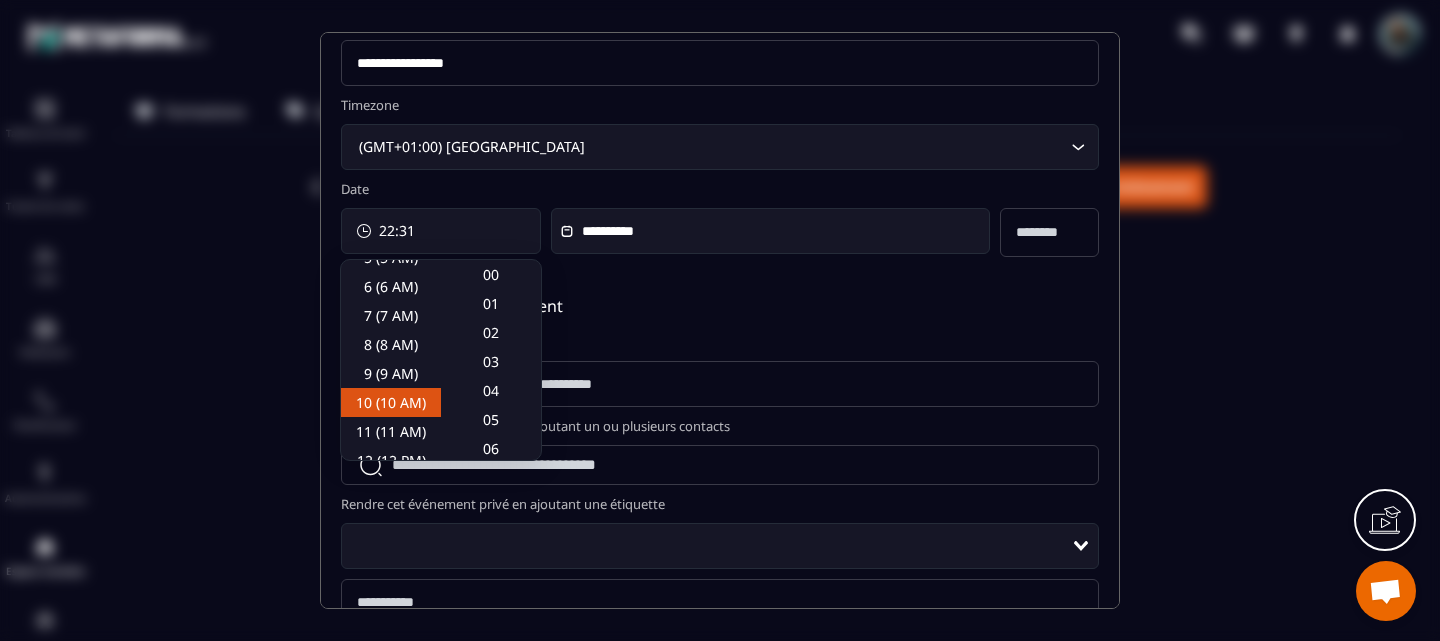 click on "10 (10 AM)" 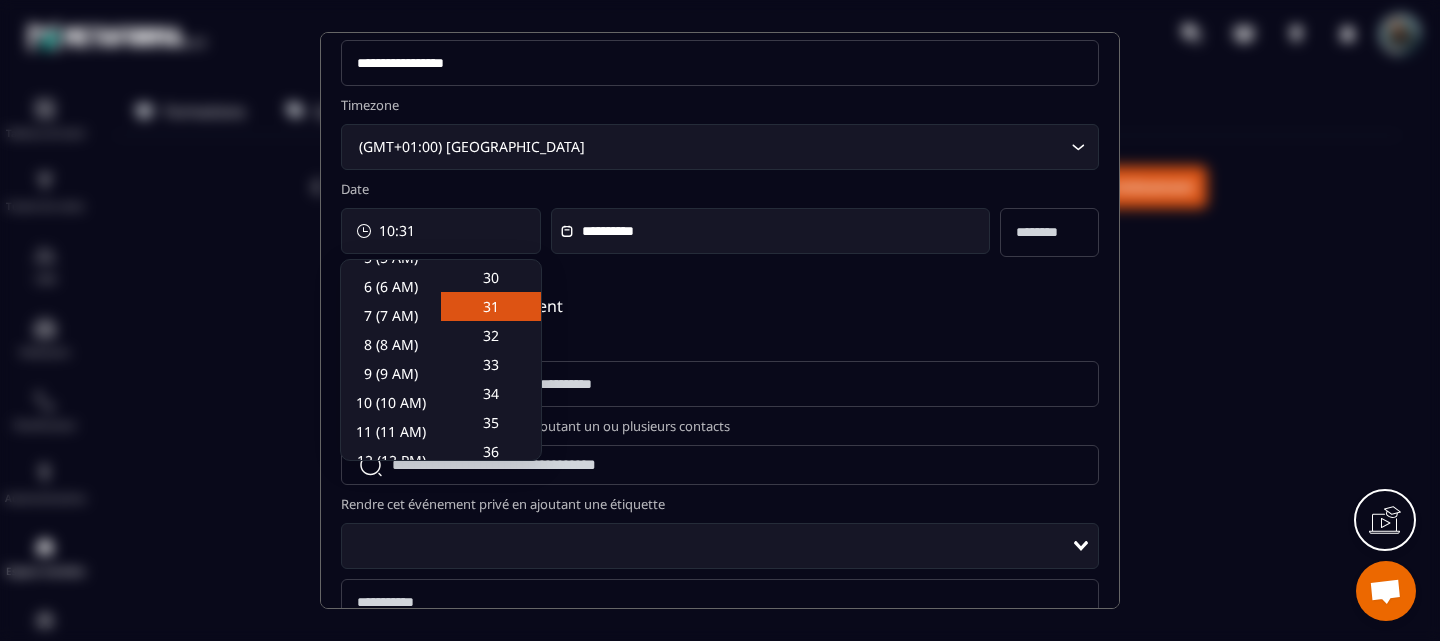 scroll, scrollTop: 868, scrollLeft: 0, axis: vertical 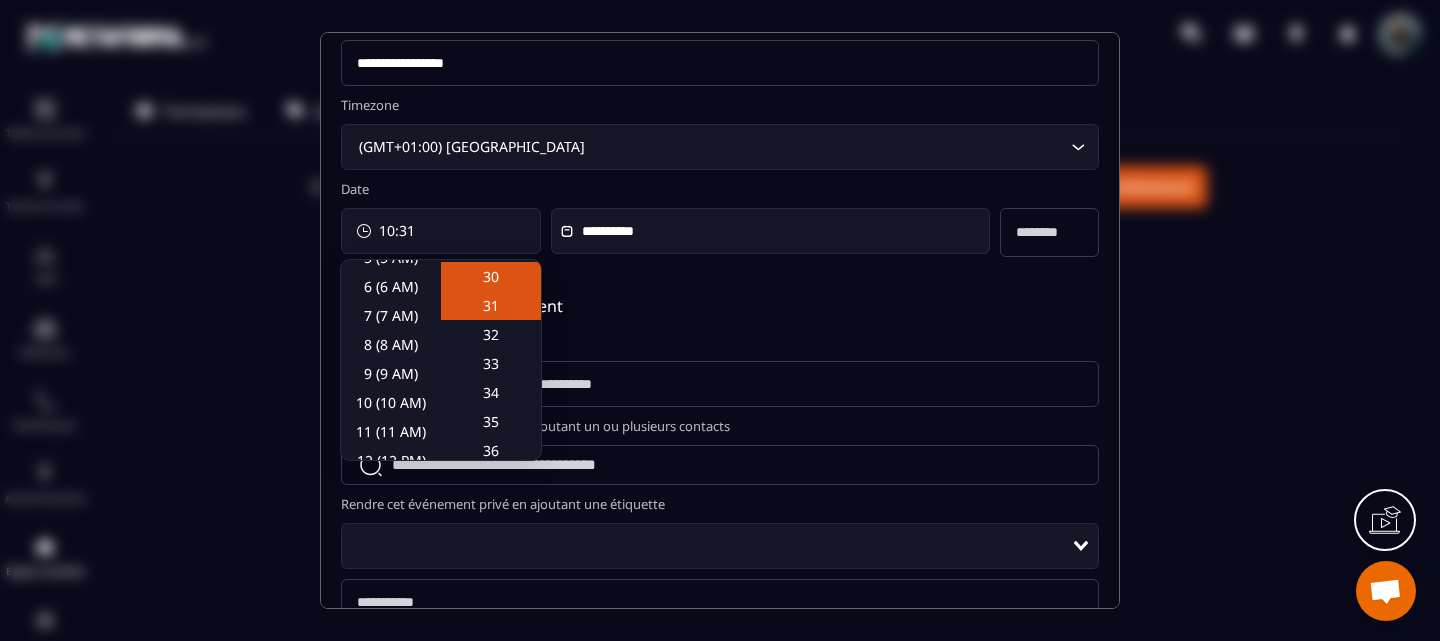 click on "30" 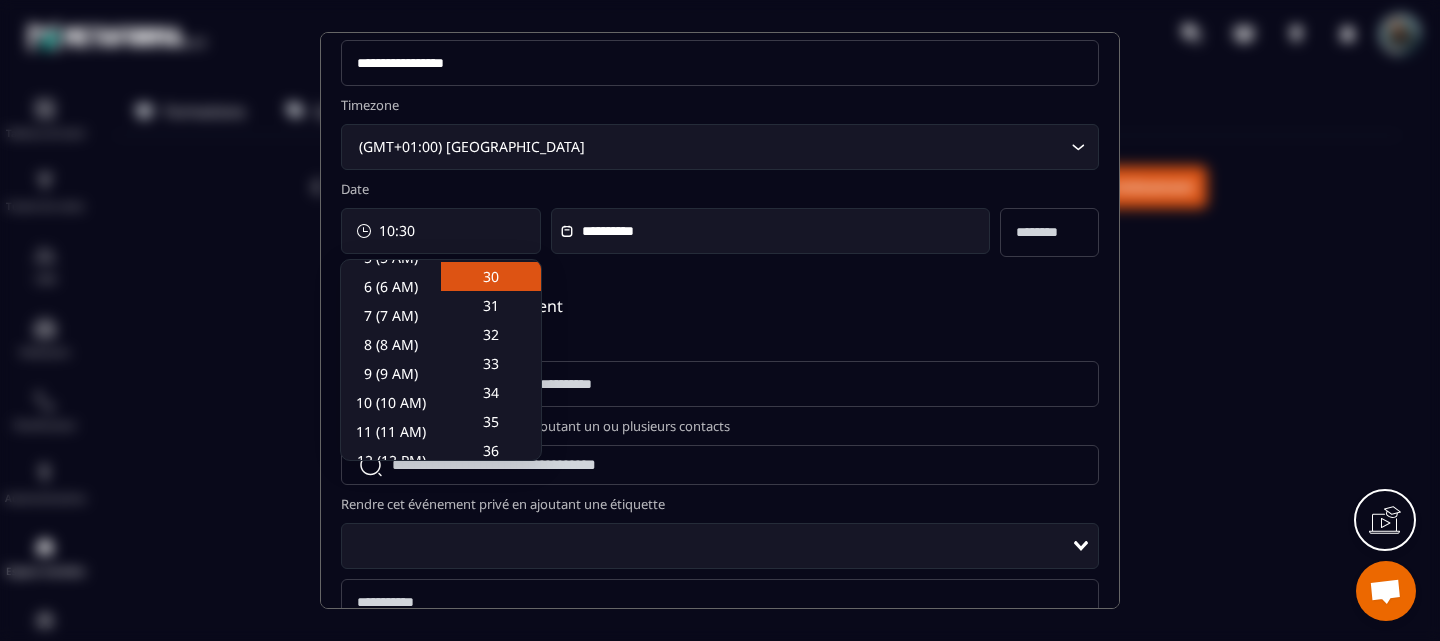 click on "**********" at bounding box center [720, 469] 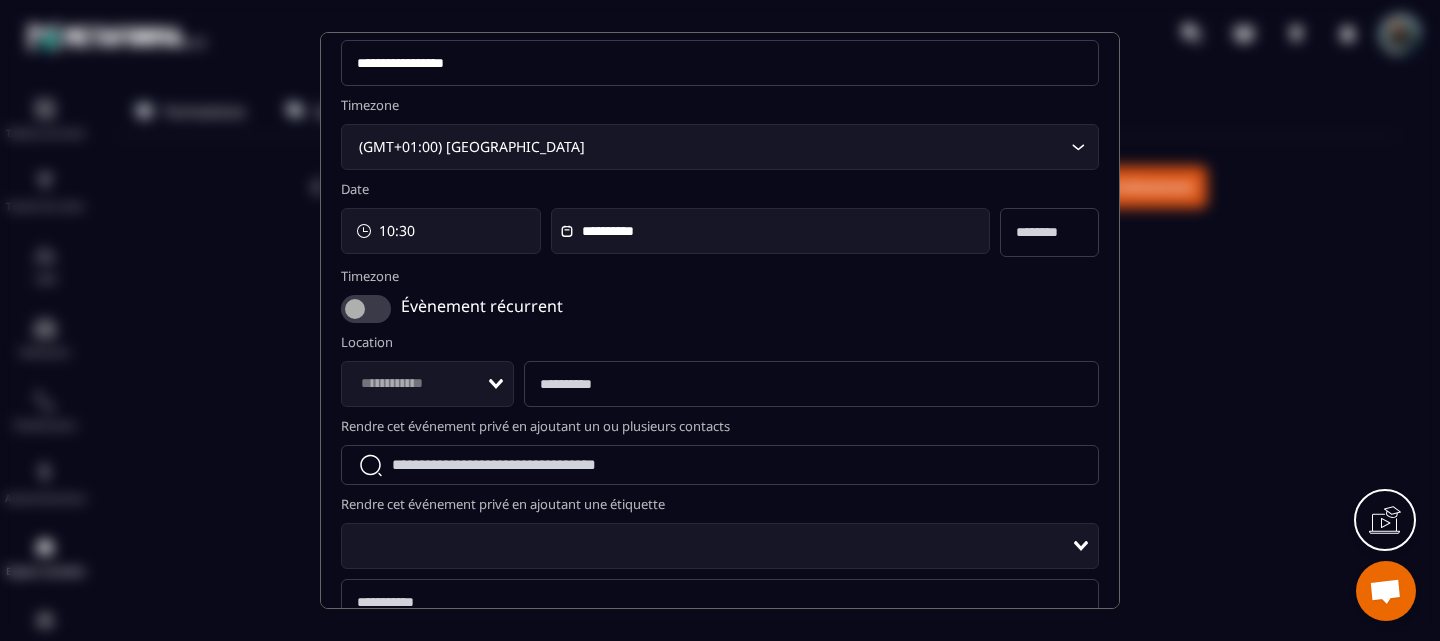 click at bounding box center [366, 309] 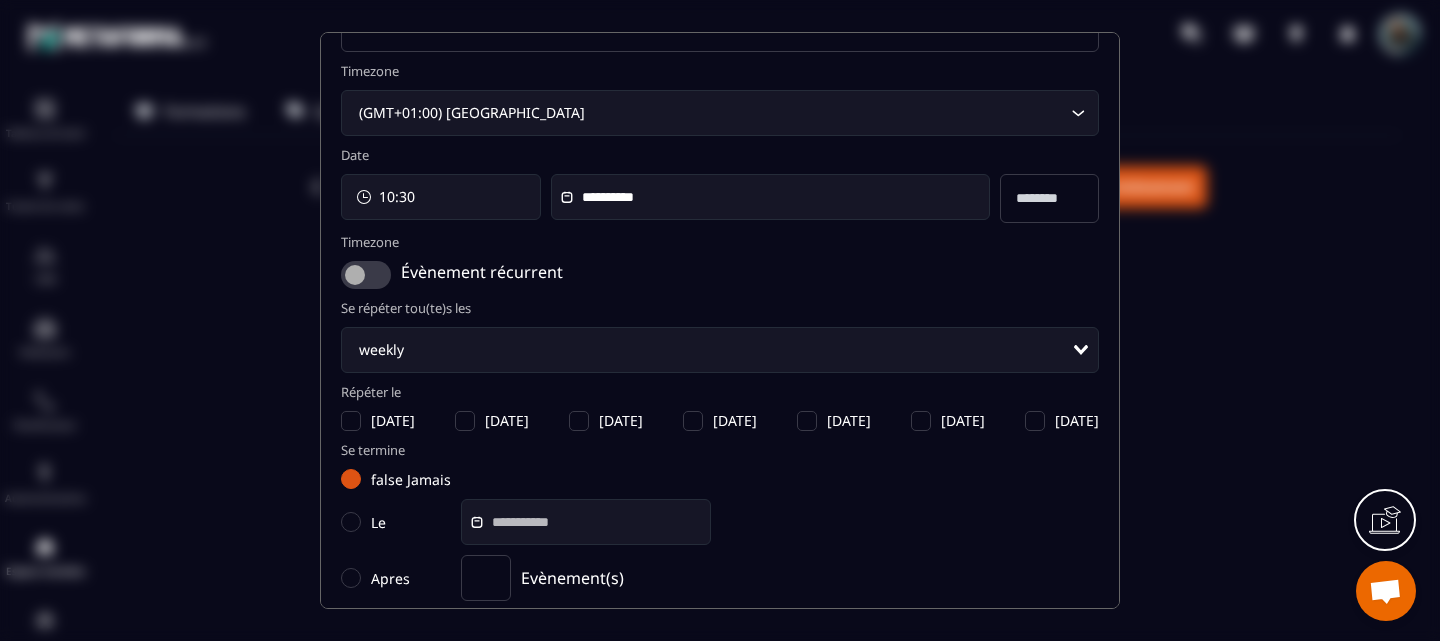 scroll, scrollTop: 101, scrollLeft: 0, axis: vertical 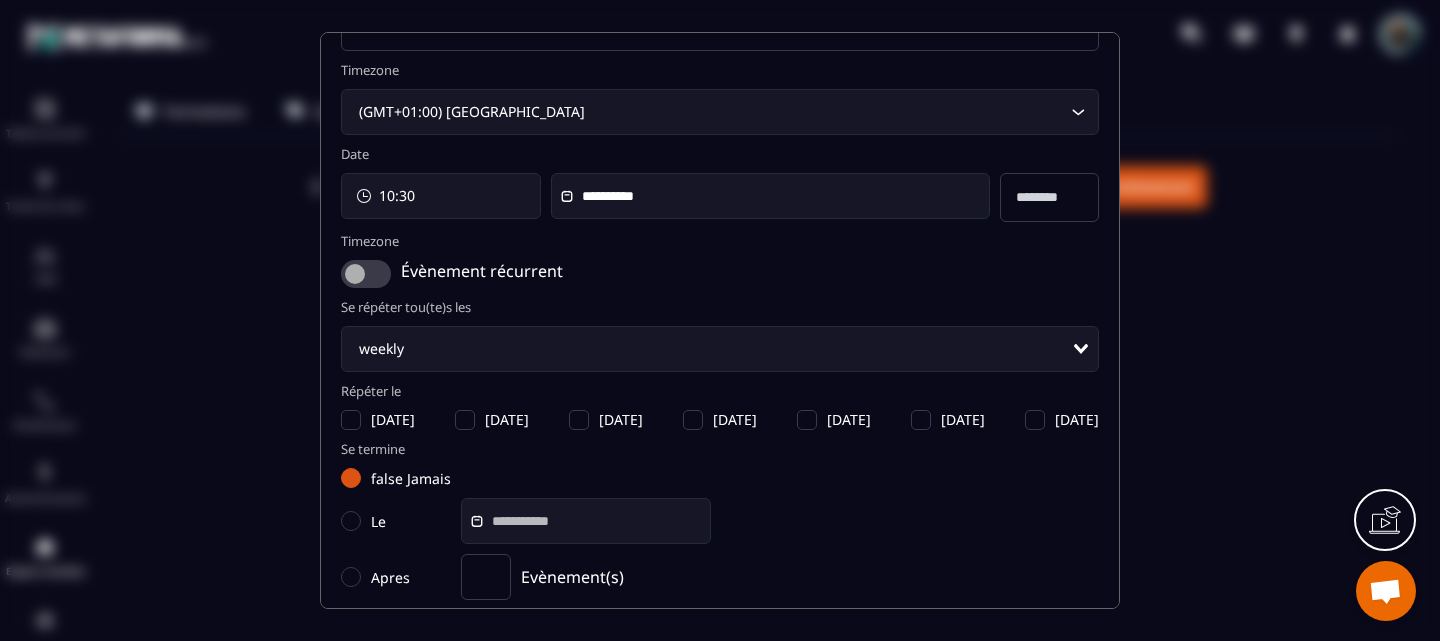 click 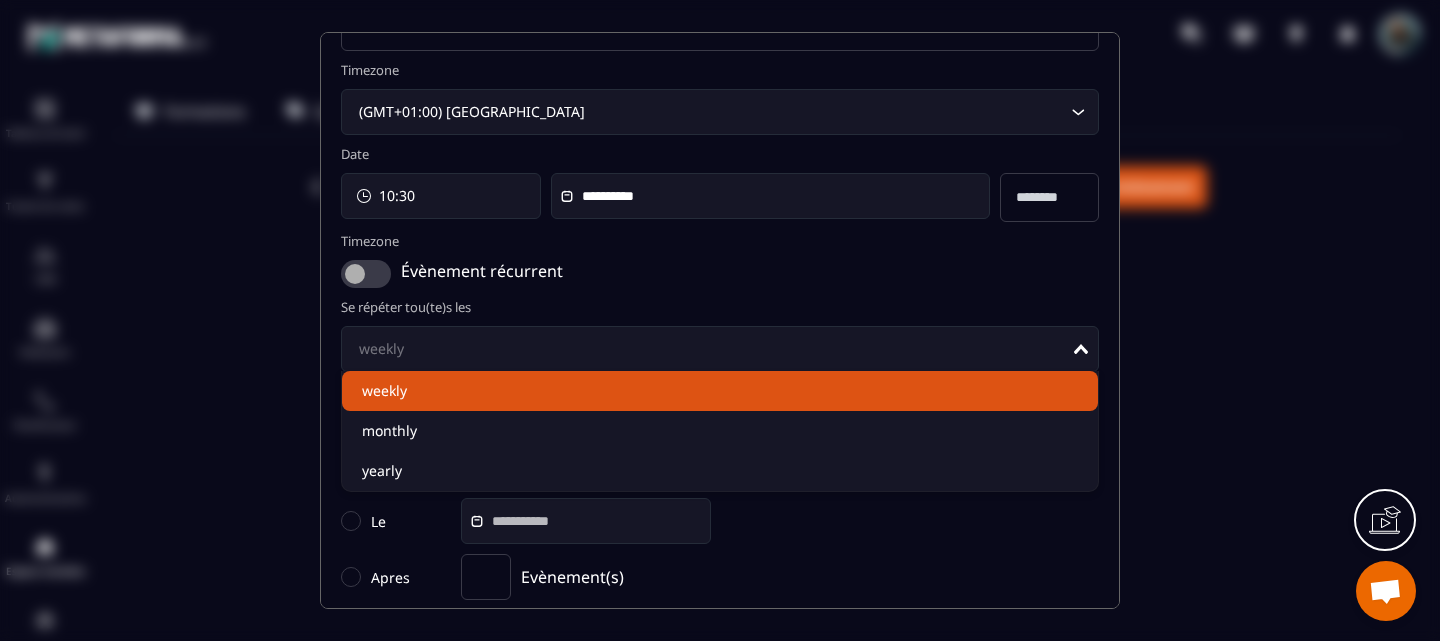 click 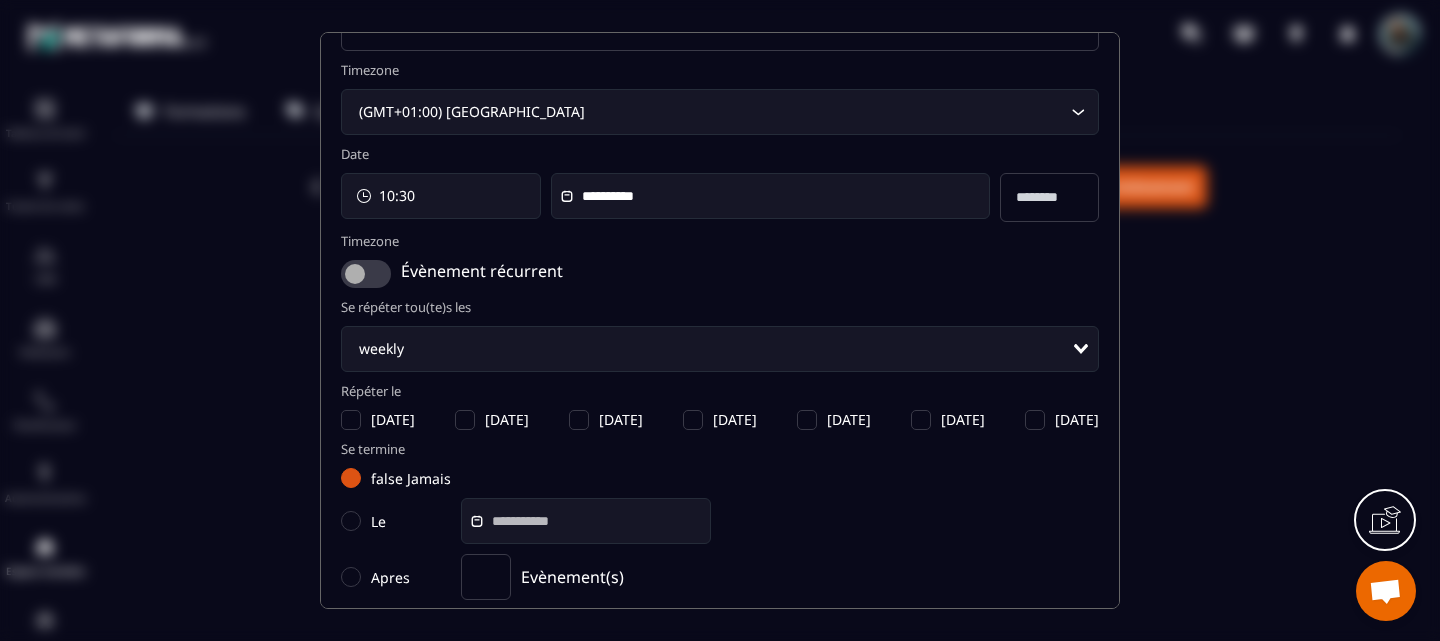 click on "Se répéter tou(te)s les" at bounding box center [720, 307] 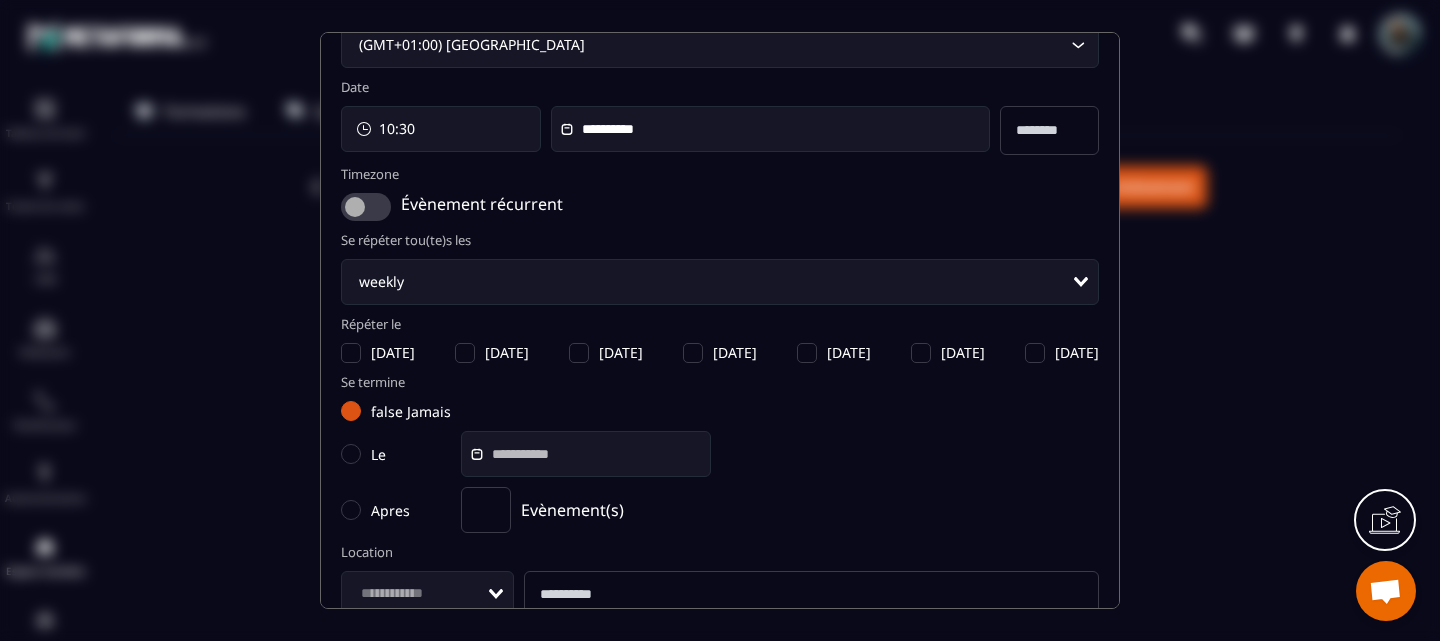 scroll, scrollTop: 172, scrollLeft: 0, axis: vertical 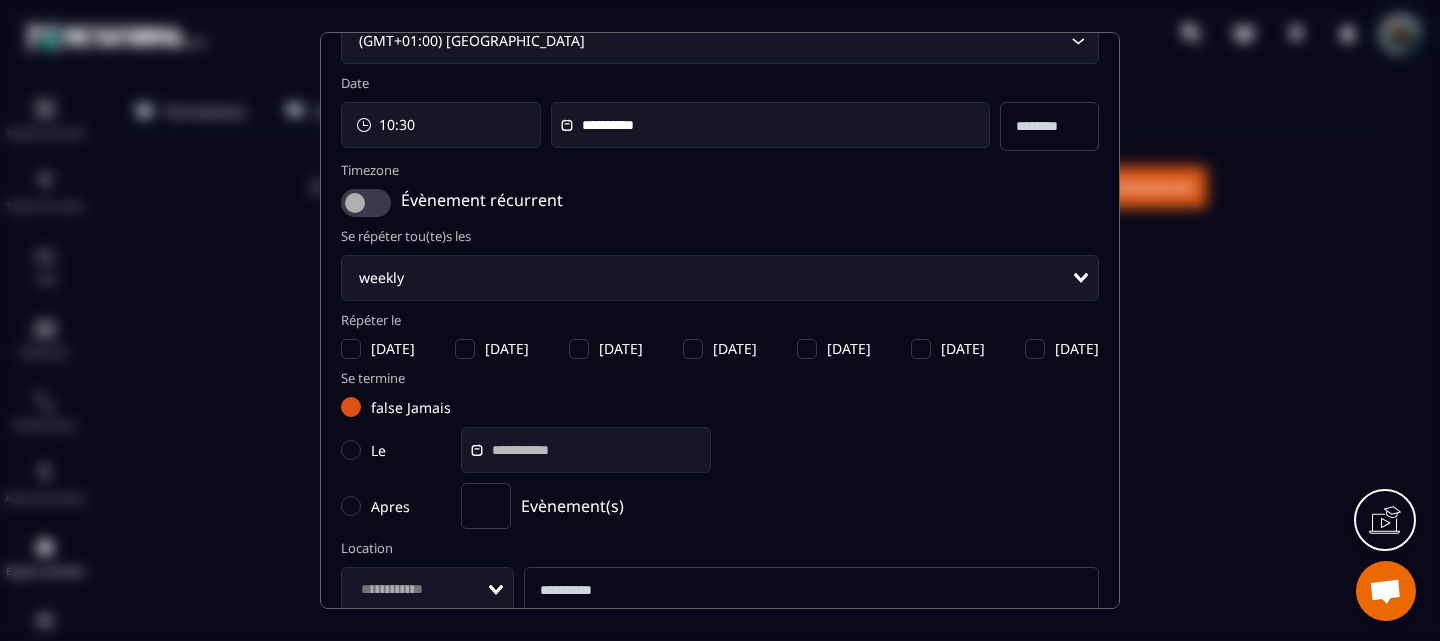 click on "Mardi" at bounding box center (492, 349) 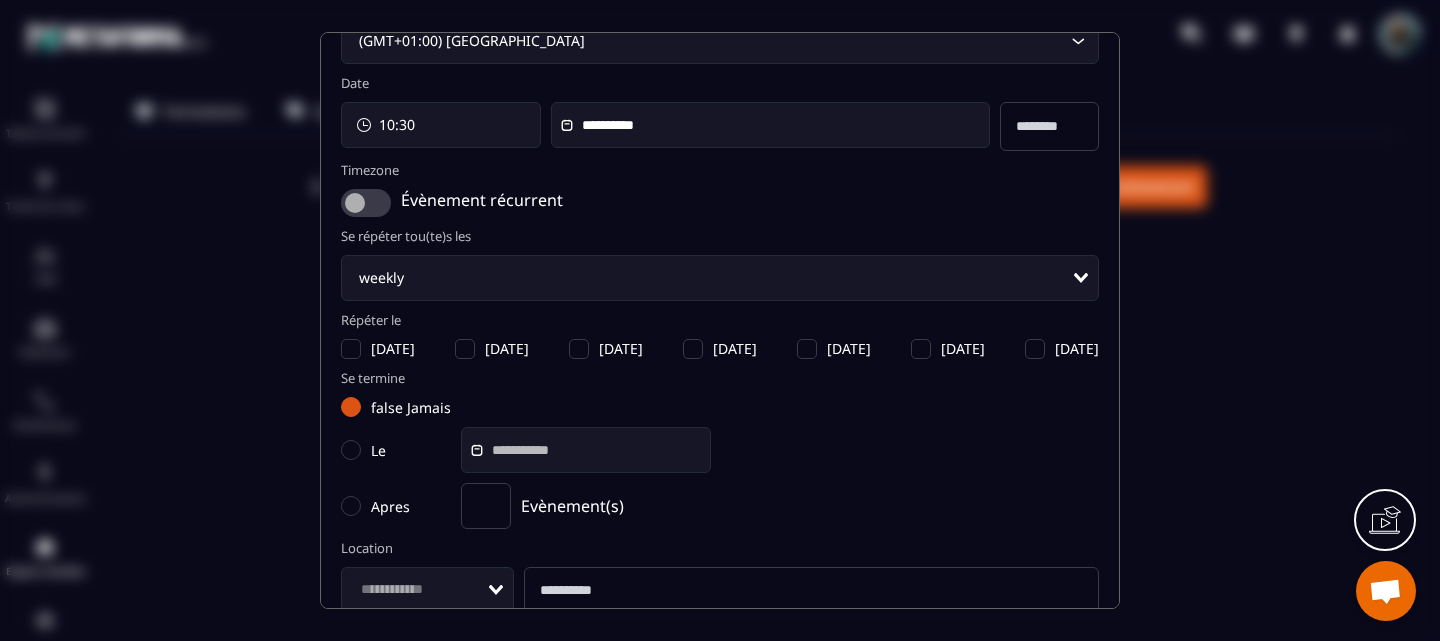 click at bounding box center [465, 349] 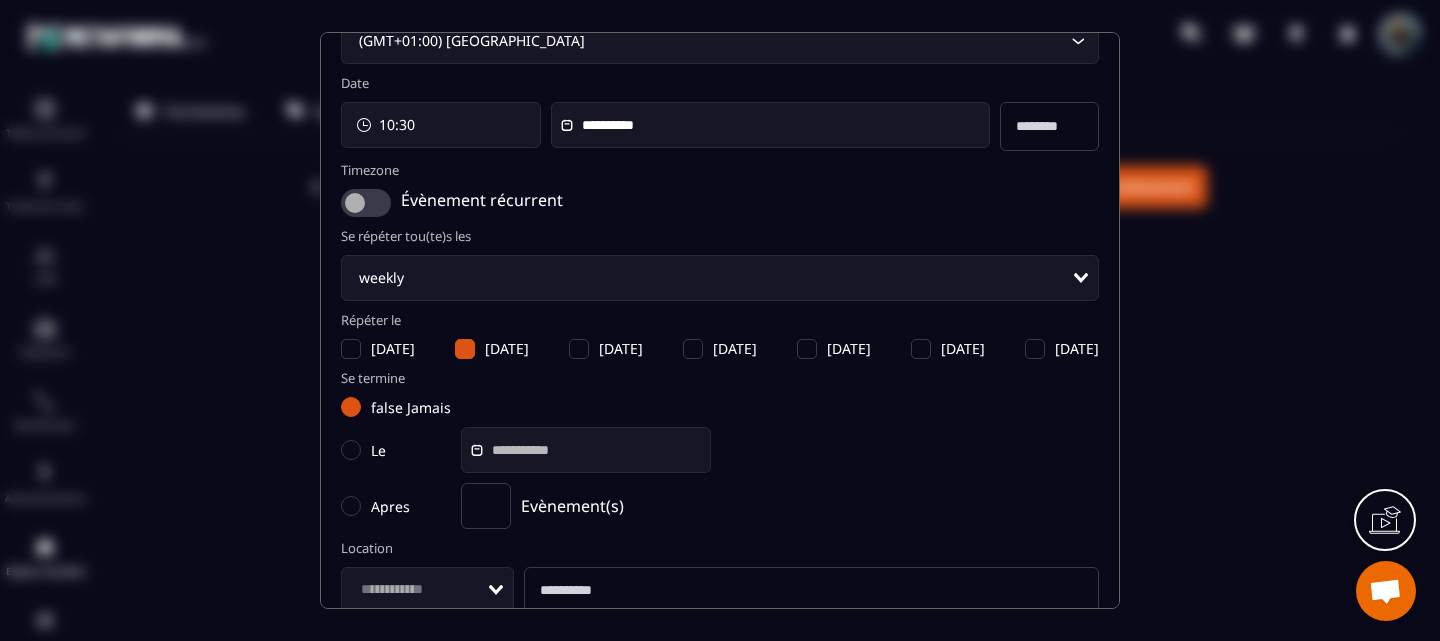 click on "**********" at bounding box center [770, 125] 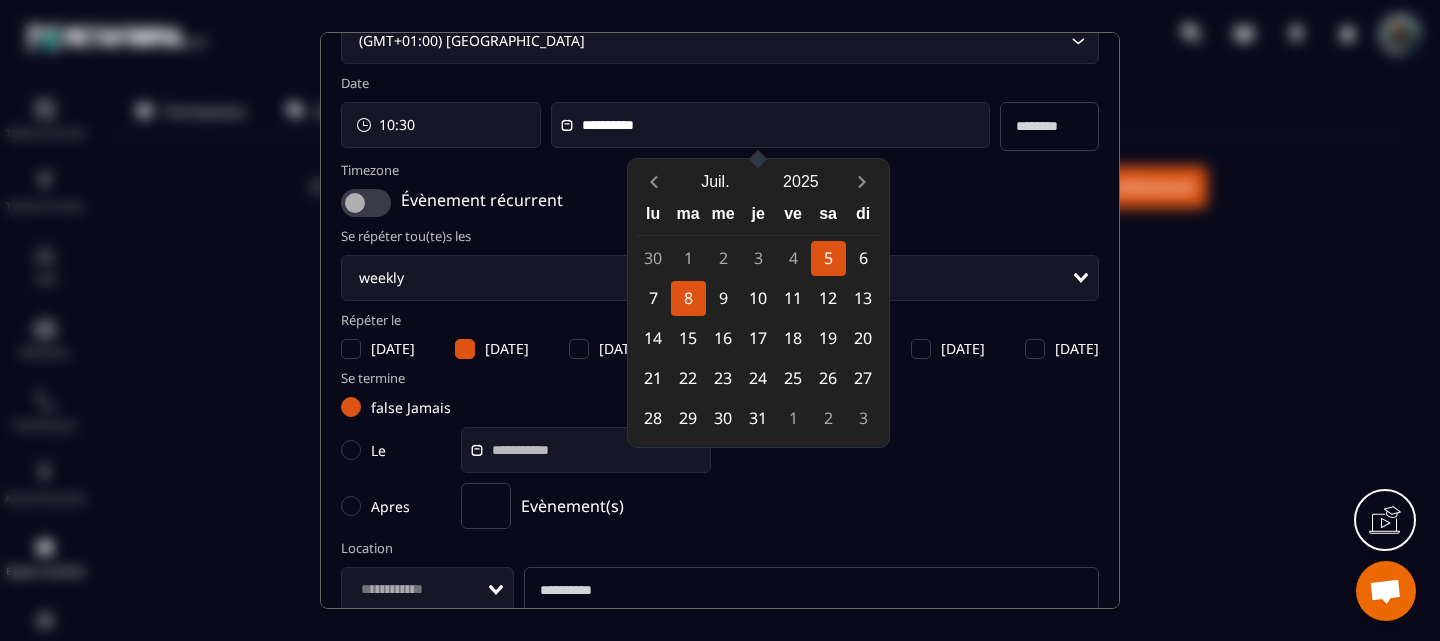 click on "8" at bounding box center (688, 298) 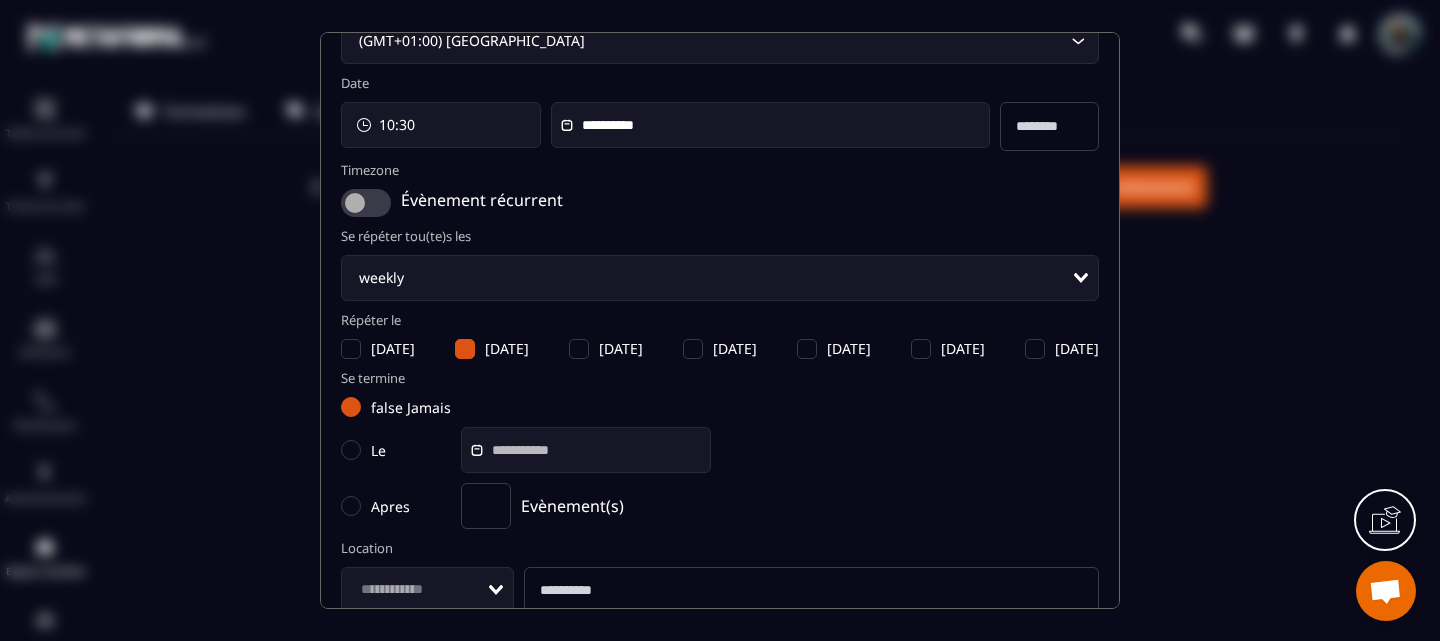 click on "Évènement récurrent" 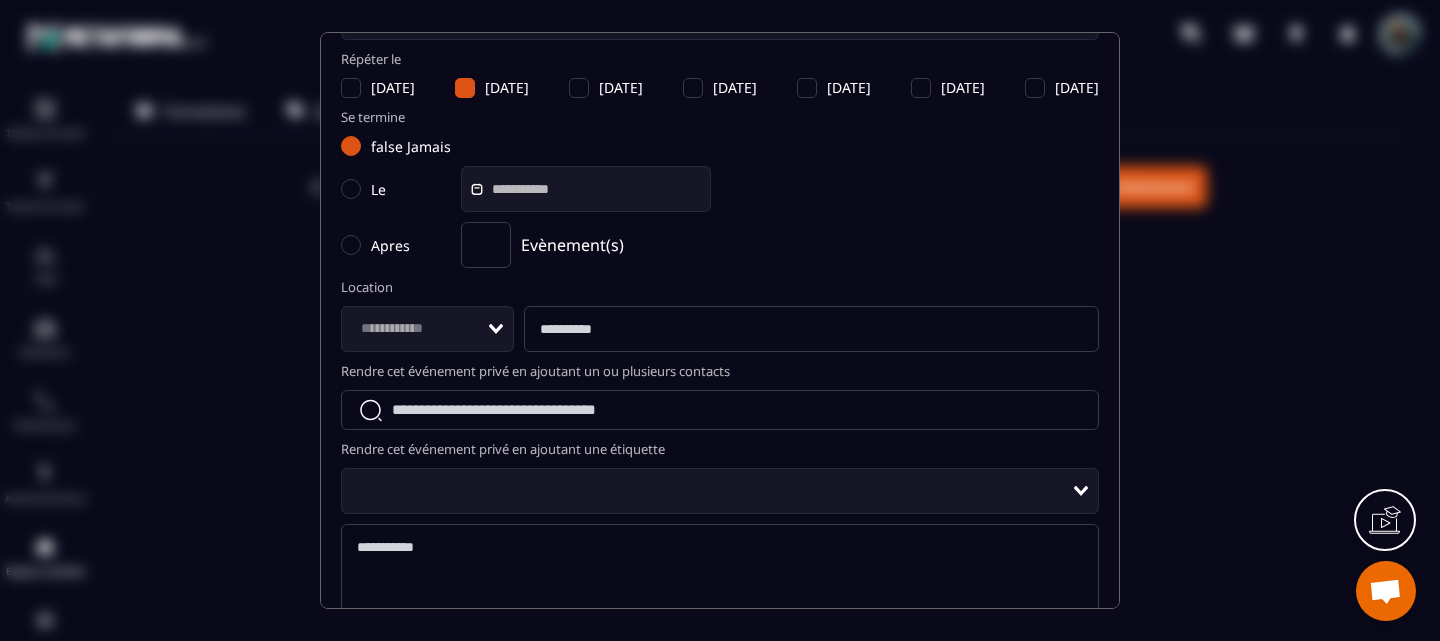 scroll, scrollTop: 434, scrollLeft: 0, axis: vertical 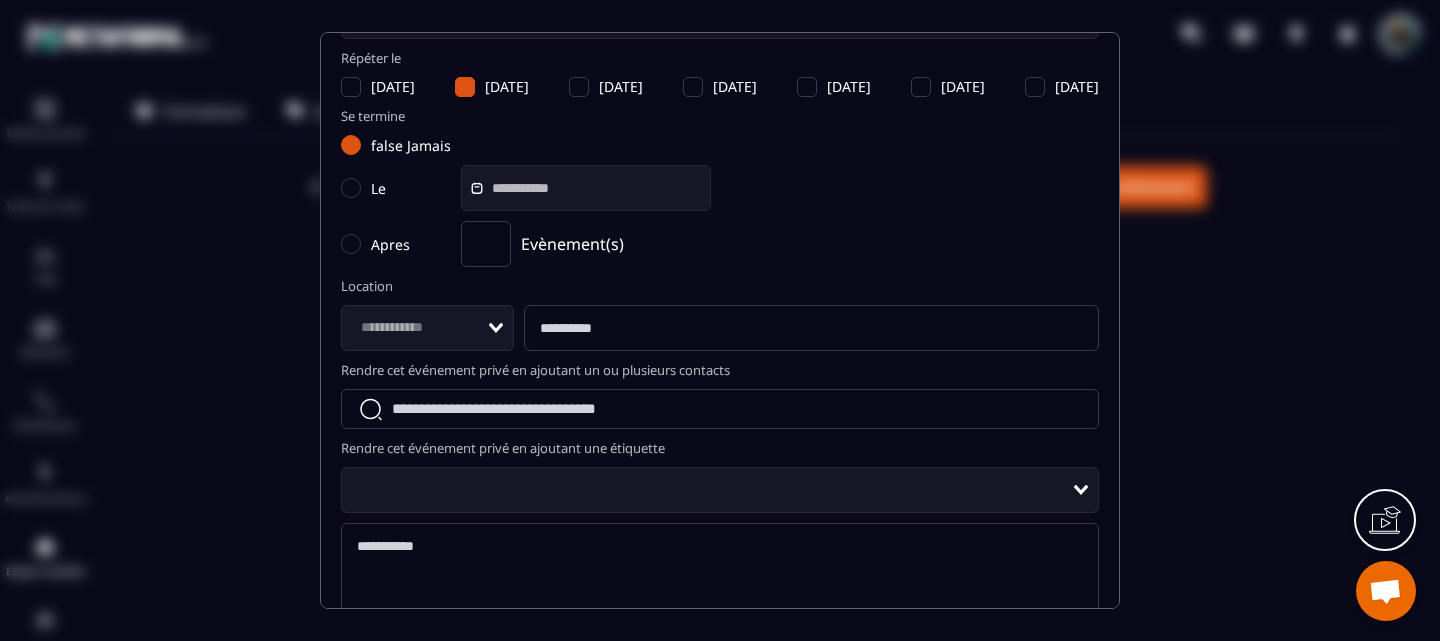 click on "Loading..." 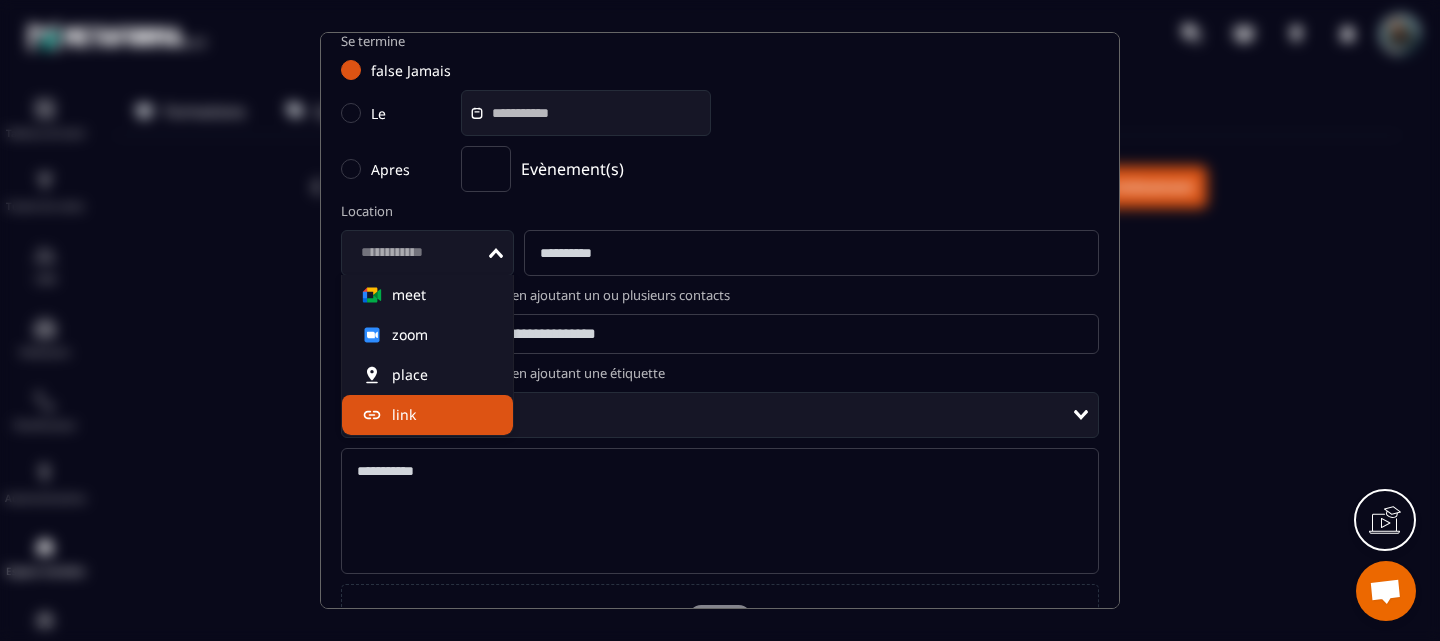scroll, scrollTop: 510, scrollLeft: 0, axis: vertical 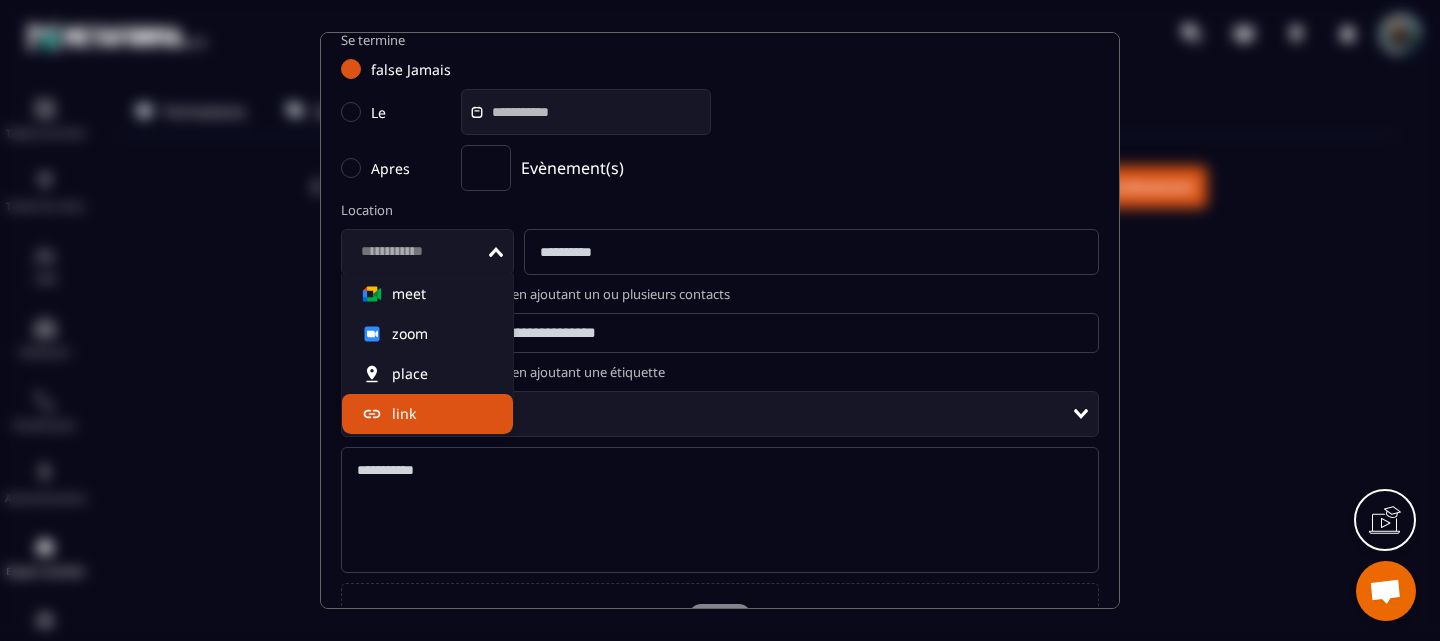 click on "link" 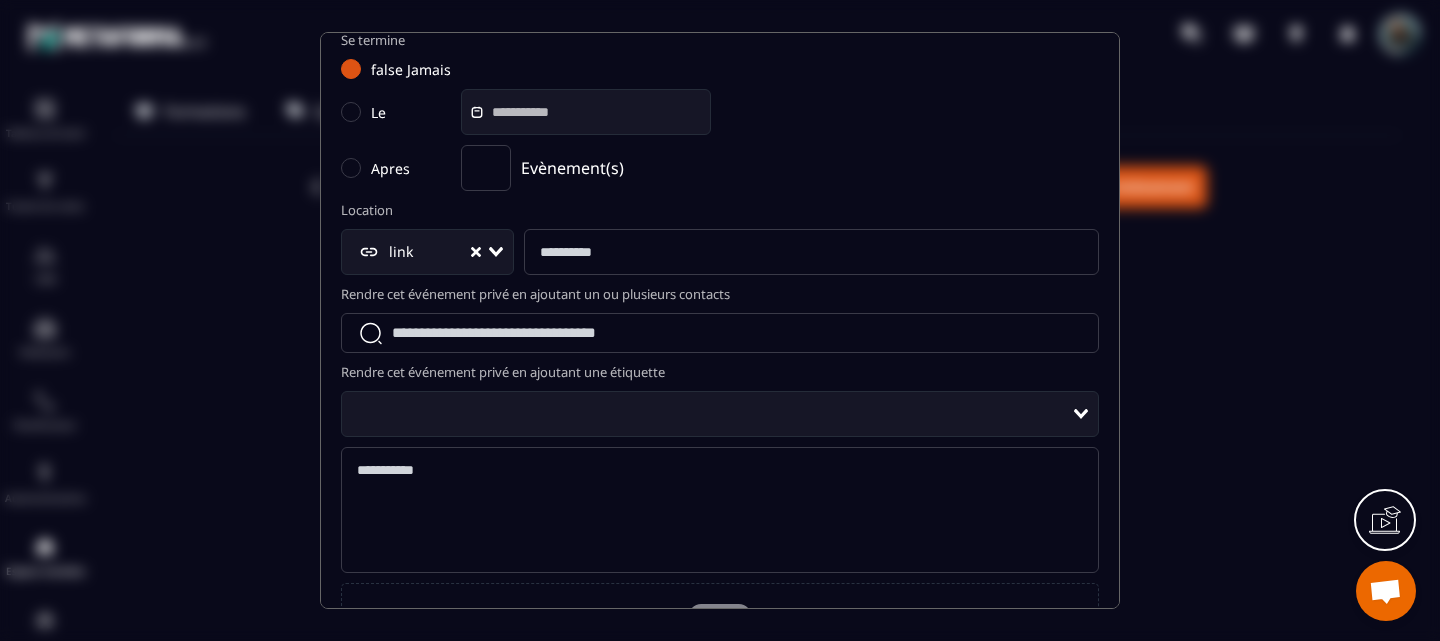 click at bounding box center [811, 252] 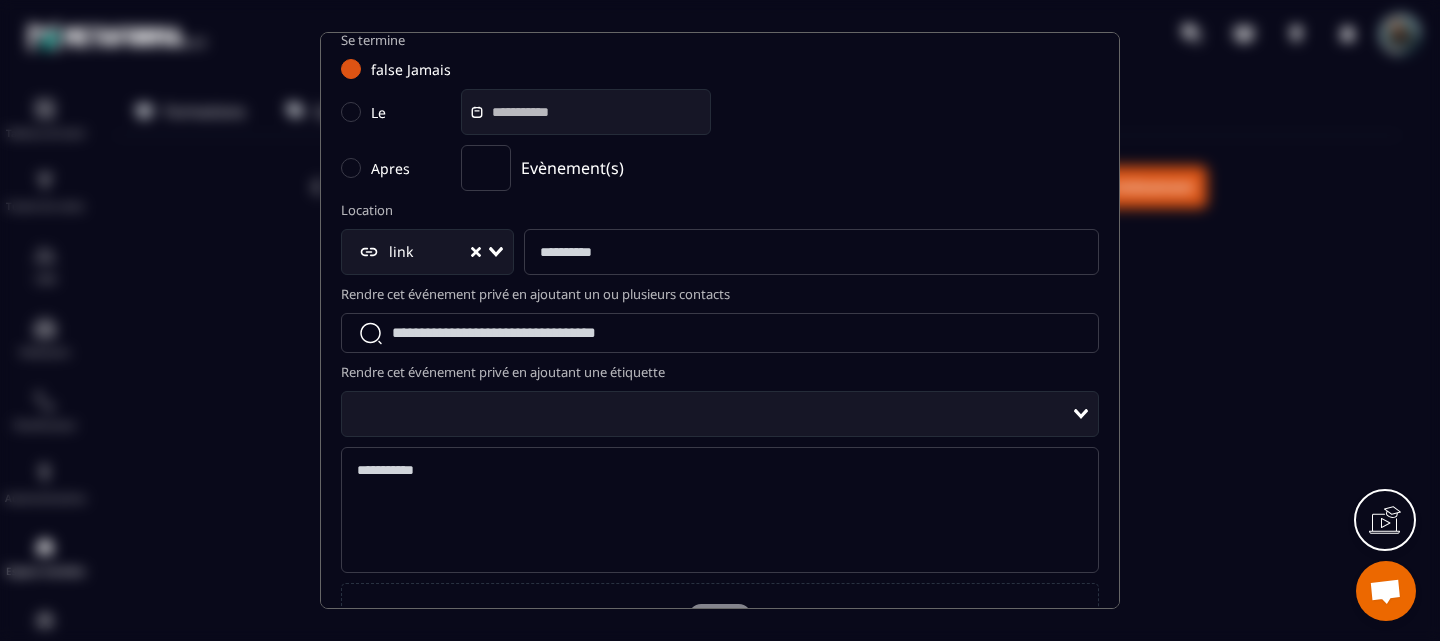 click on "Loading..." 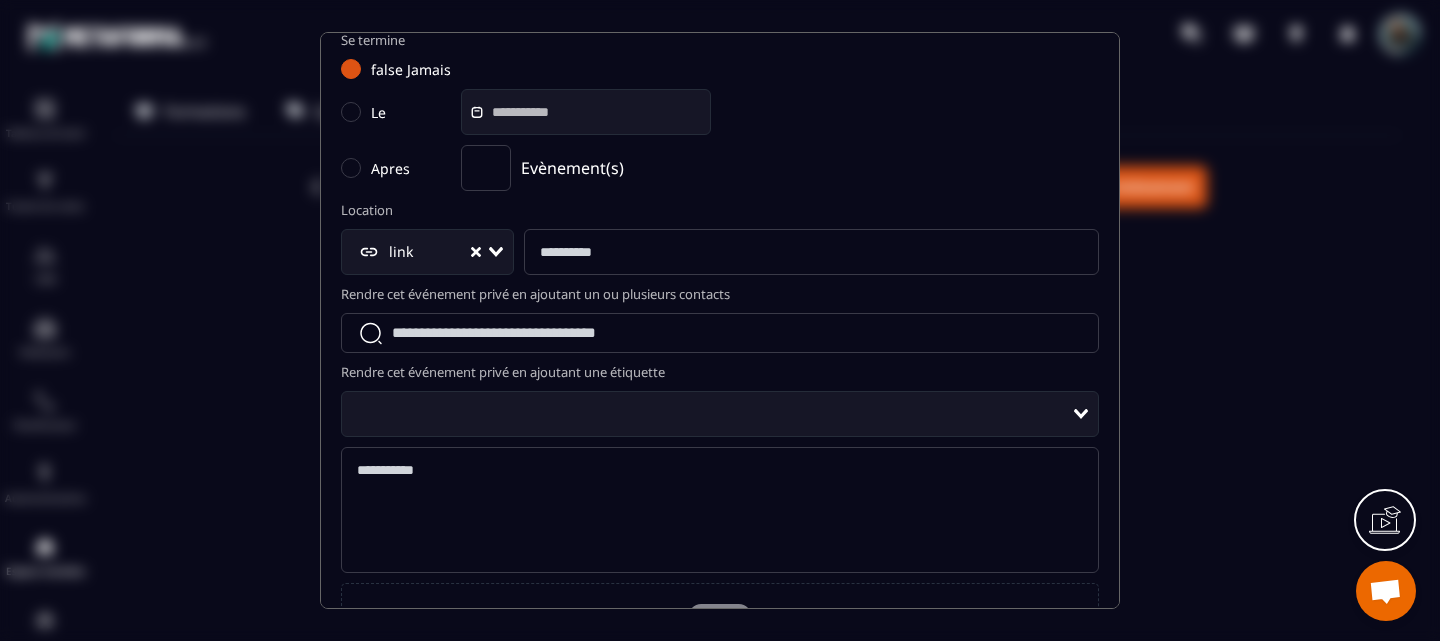 click on "Rendre cet événement privé en ajoutant une étiquette" 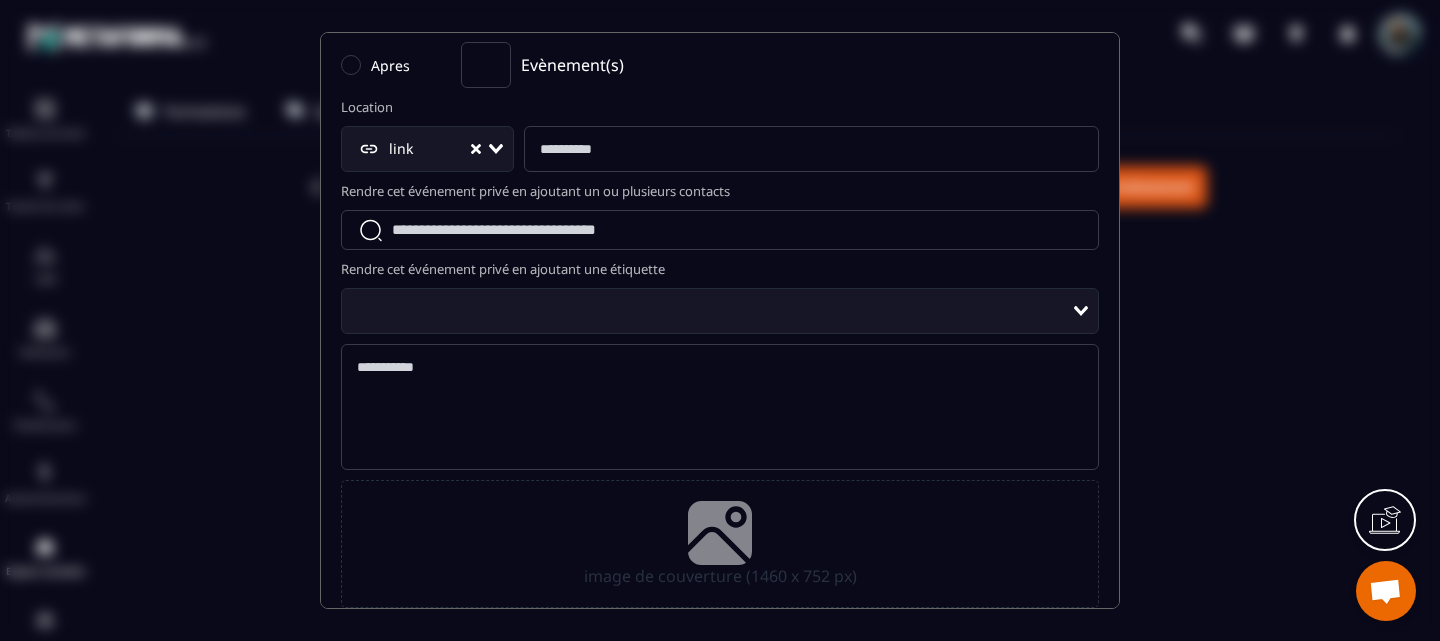 scroll, scrollTop: 628, scrollLeft: 0, axis: vertical 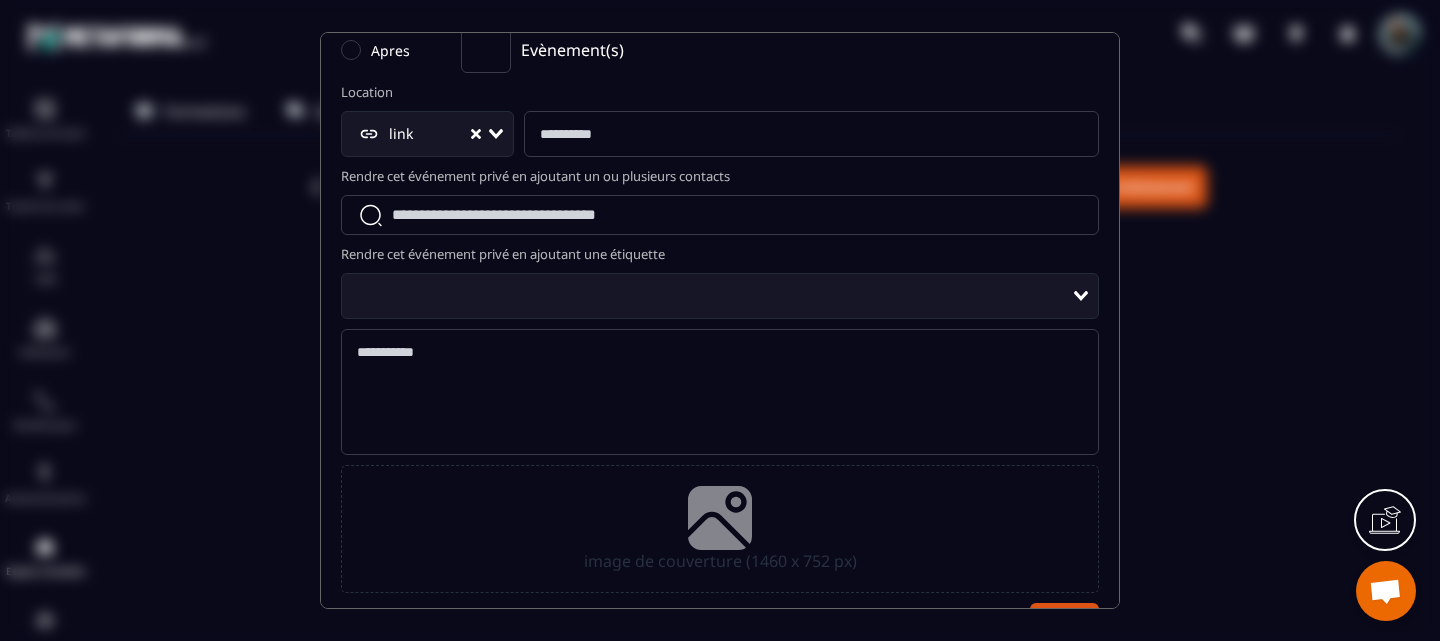 click 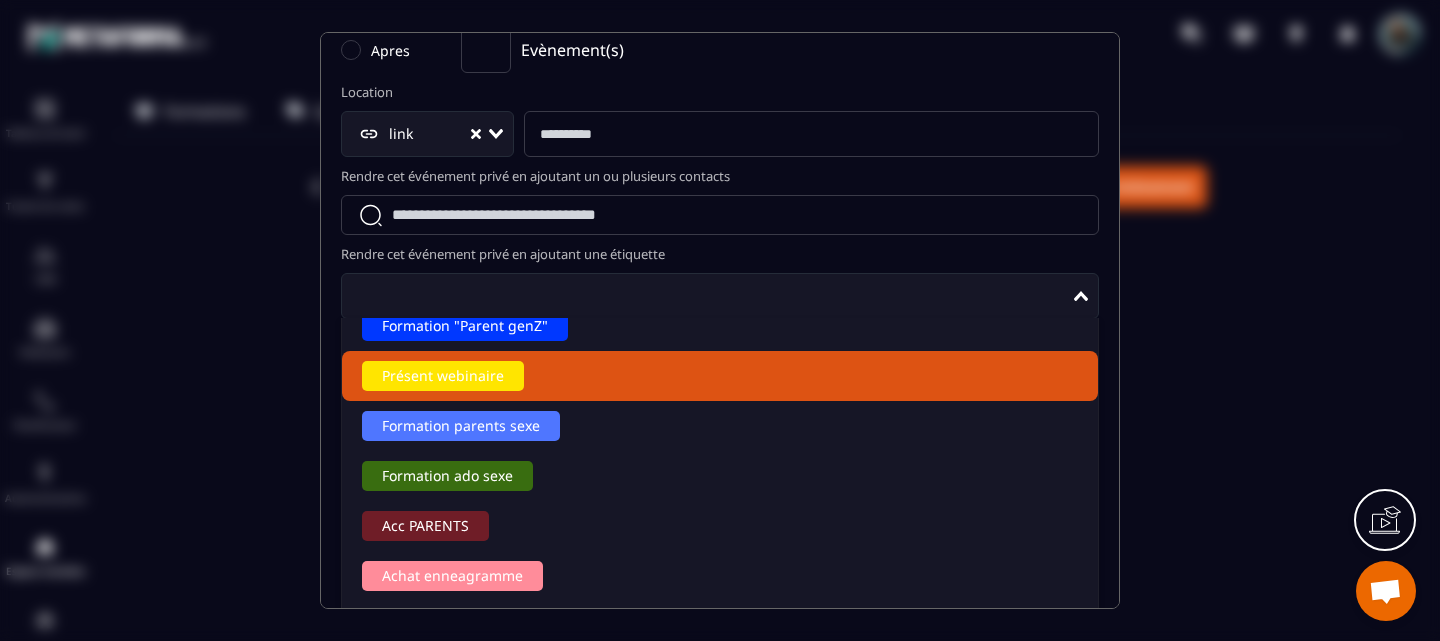 scroll, scrollTop: 151, scrollLeft: 0, axis: vertical 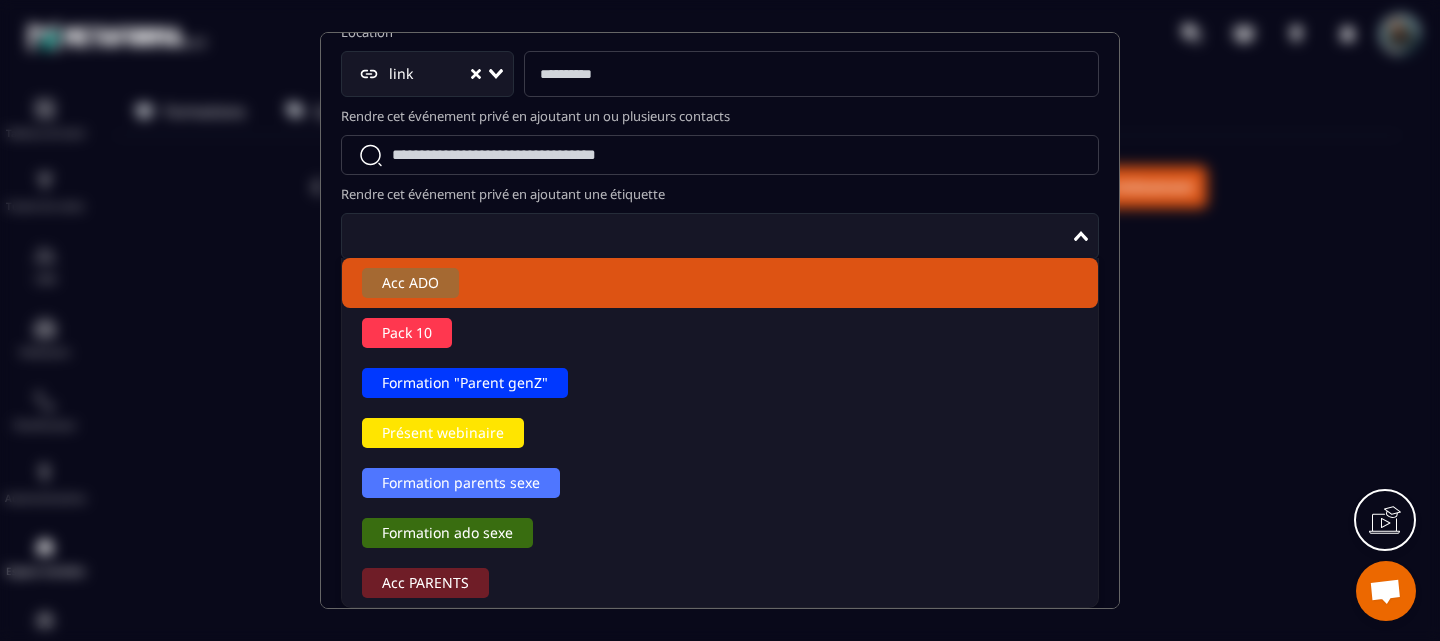 click on "Rendre cet événement privé en ajoutant une étiquette" 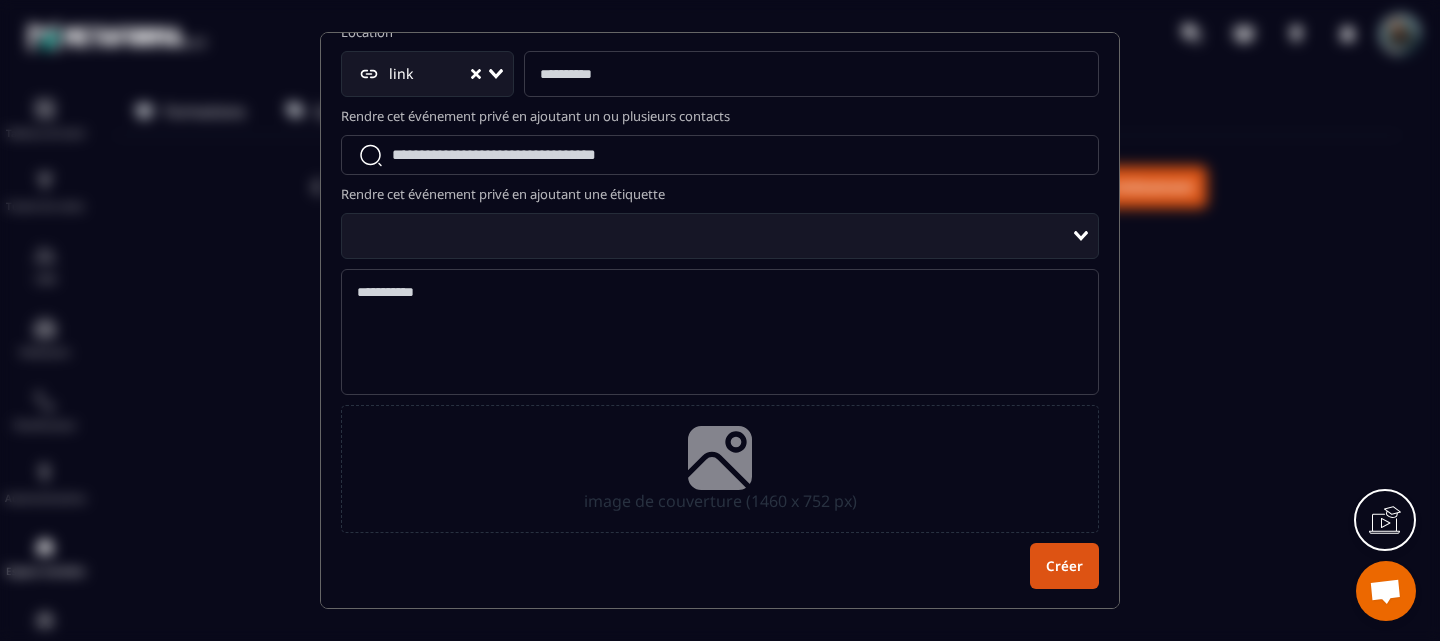 click on "Créer" 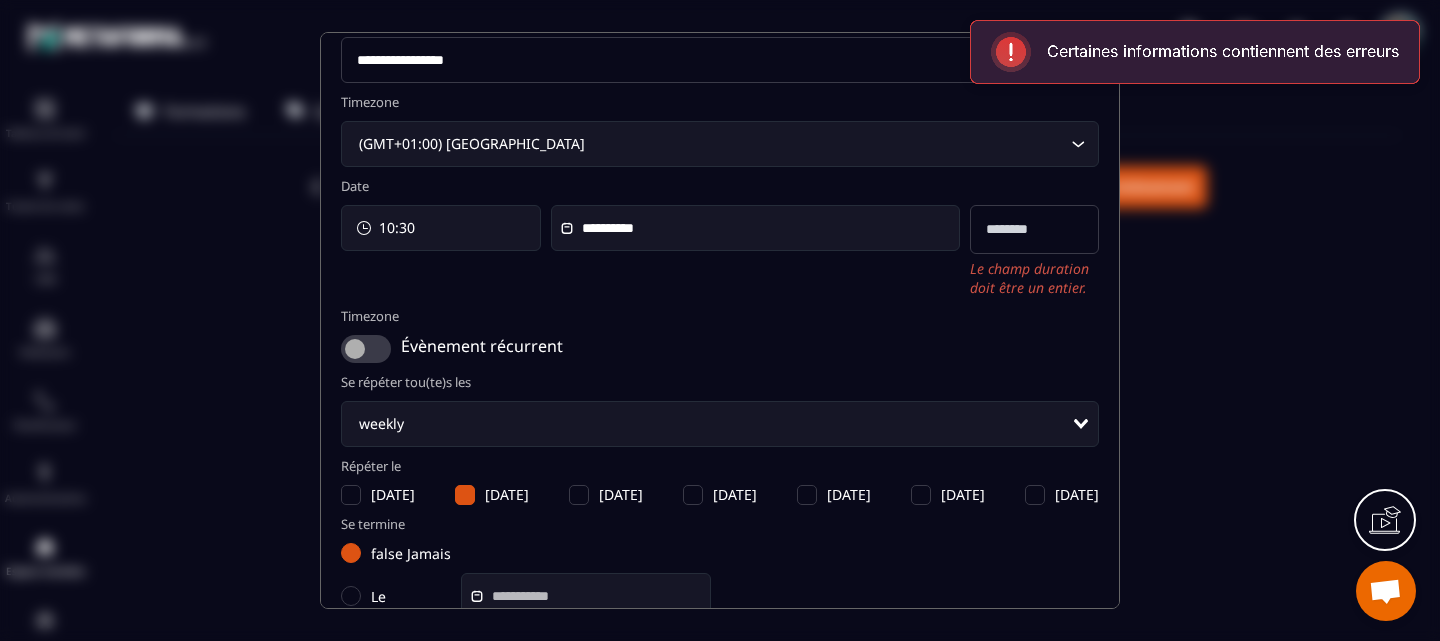 scroll, scrollTop: 0, scrollLeft: 0, axis: both 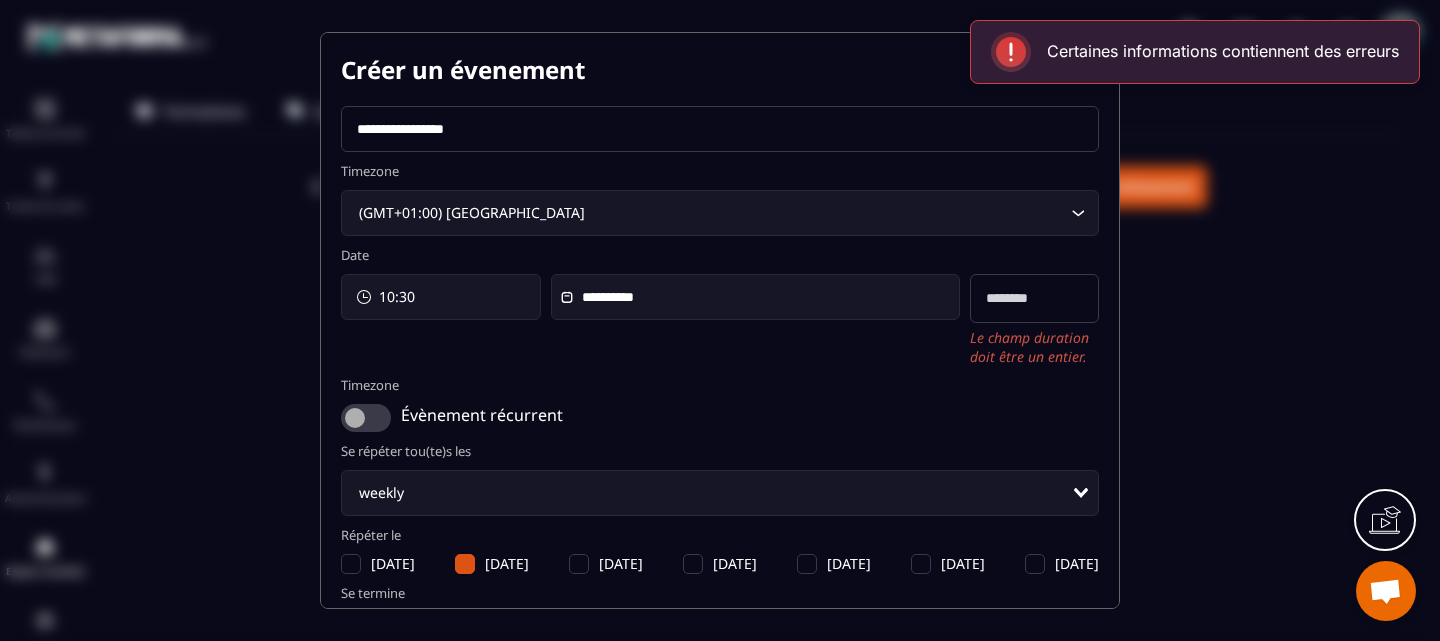 click at bounding box center (1034, 298) 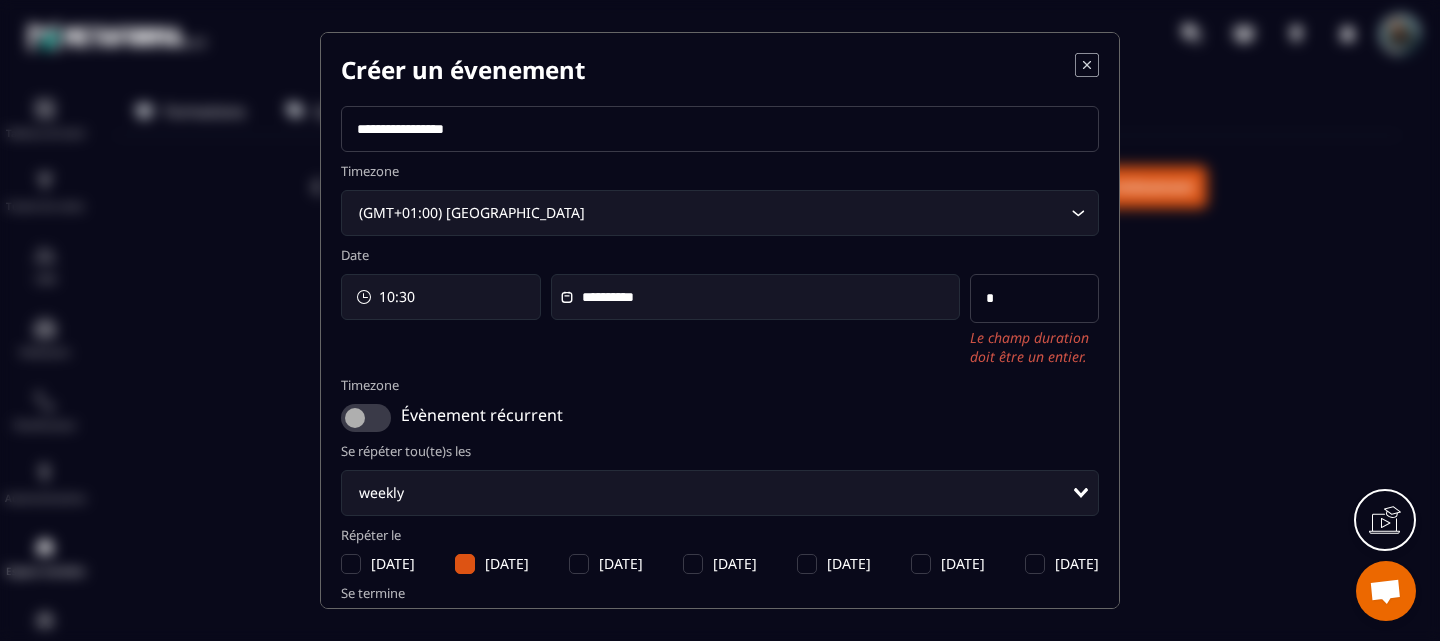 click on "*" at bounding box center (1034, 298) 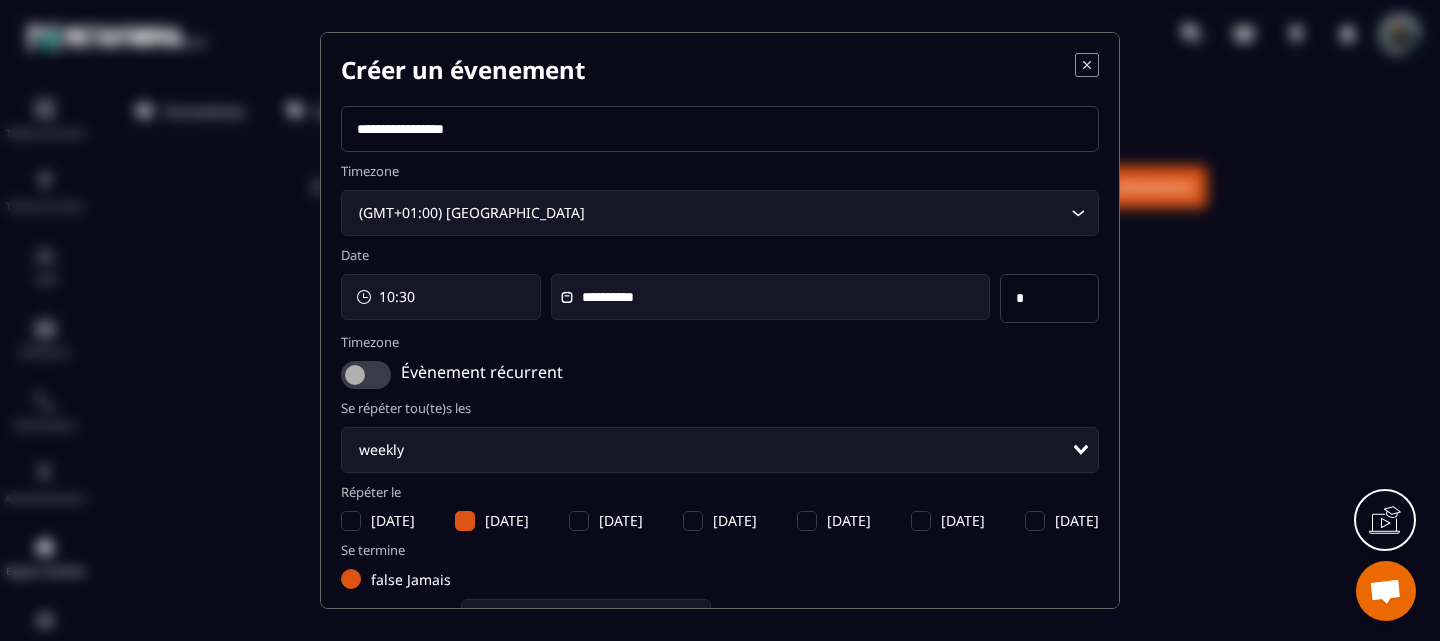 click on "**********" at bounding box center [720, 691] 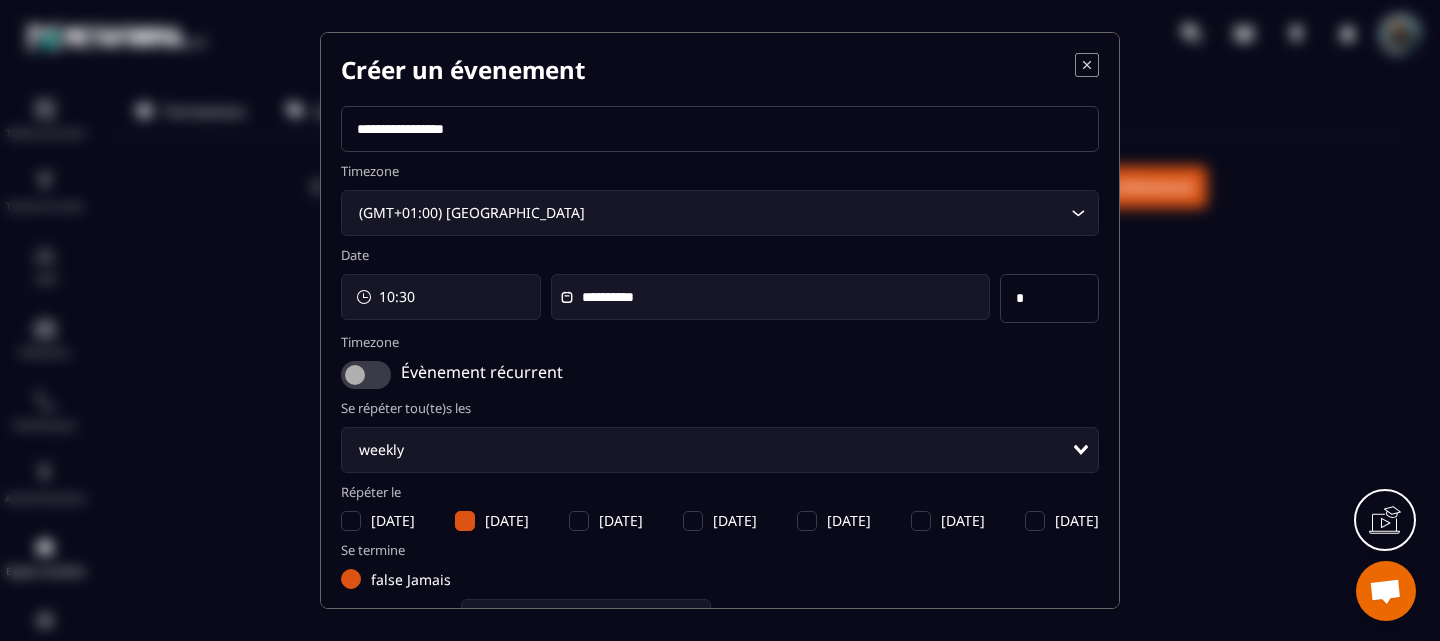 click on "*" at bounding box center (1050, 298) 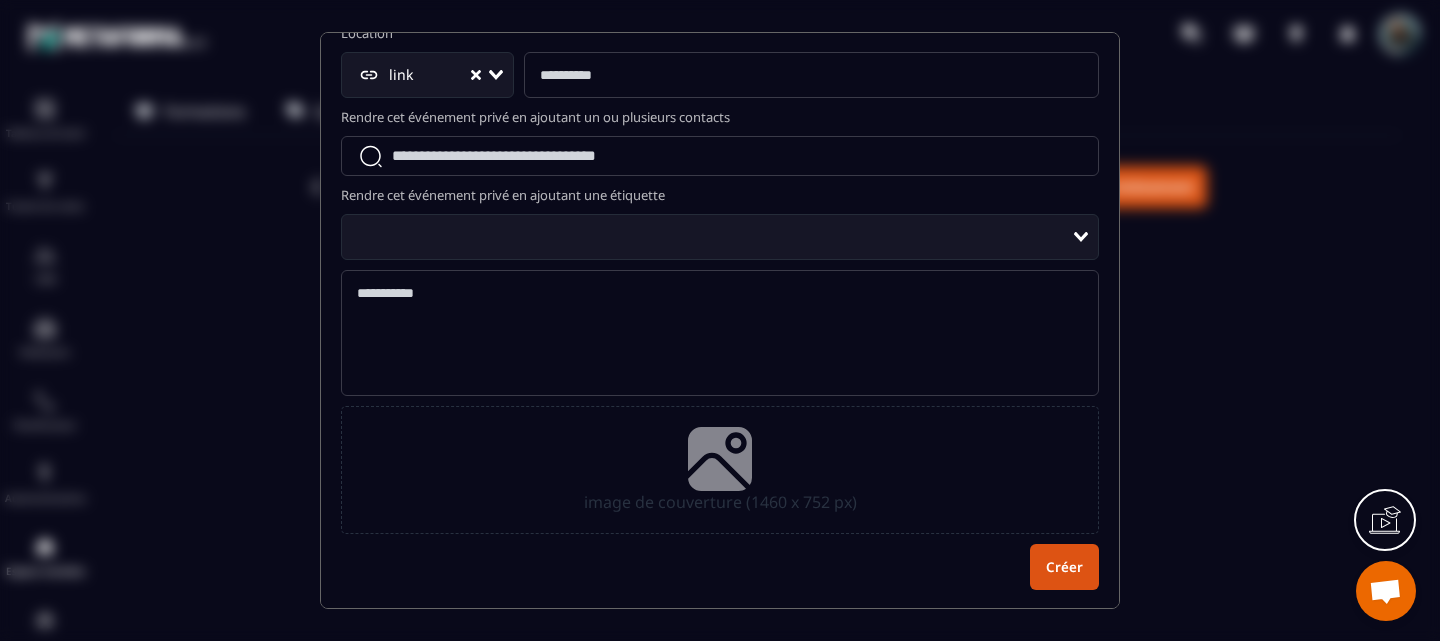 scroll, scrollTop: 688, scrollLeft: 0, axis: vertical 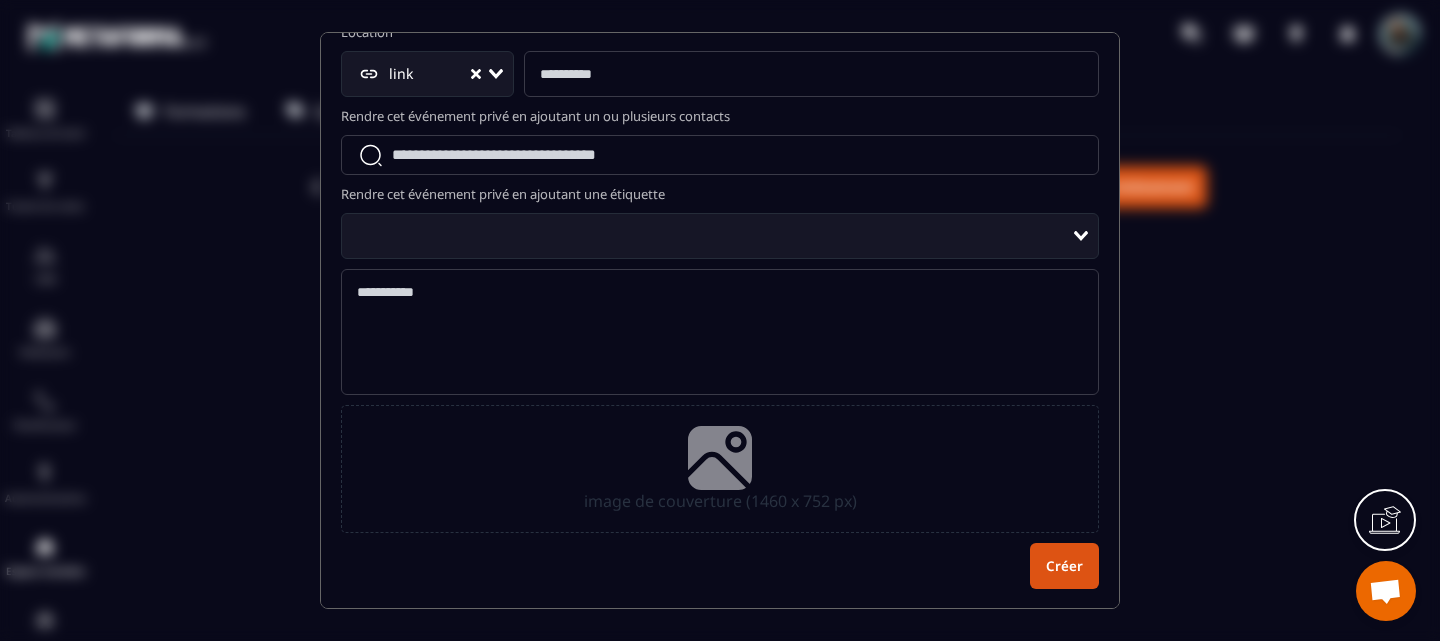 click on "Créer" 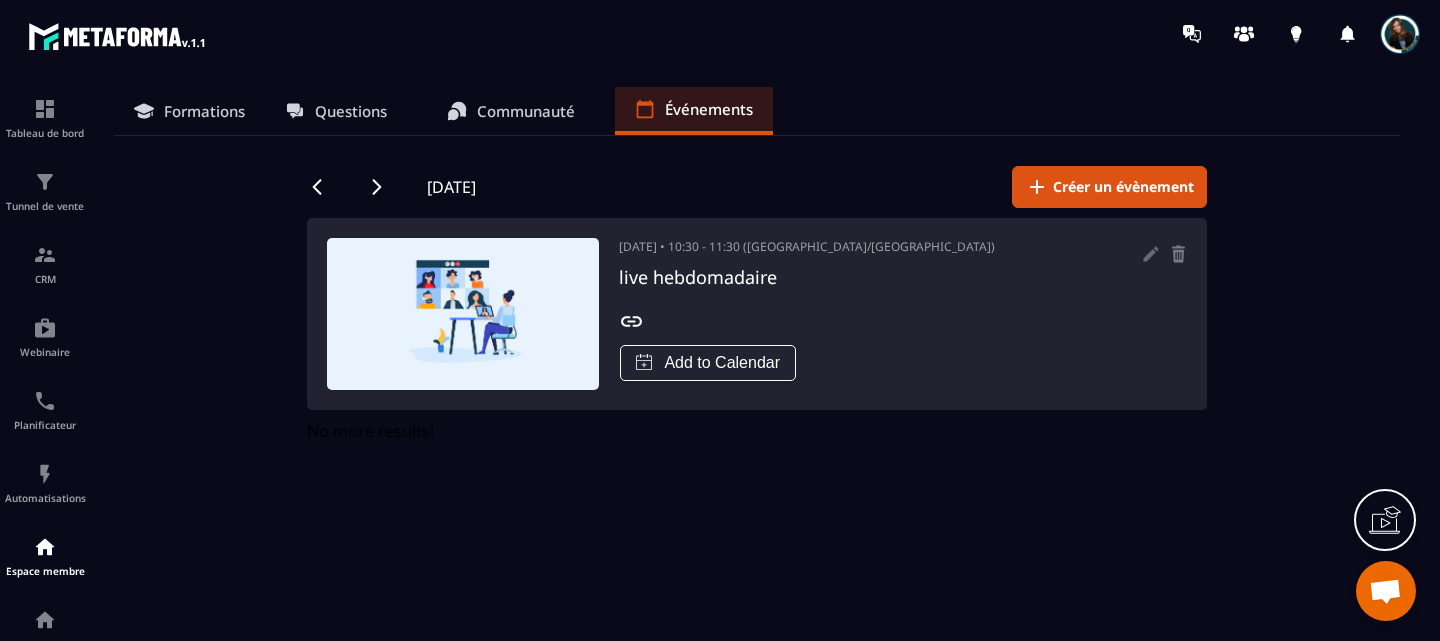 click on "Formations Questions Communauté Événements July 2025 Créer un évènement 08/07/2025 • 10:30 - 11:30 (Europe/Paris)  live hebdomadaire No more results!" 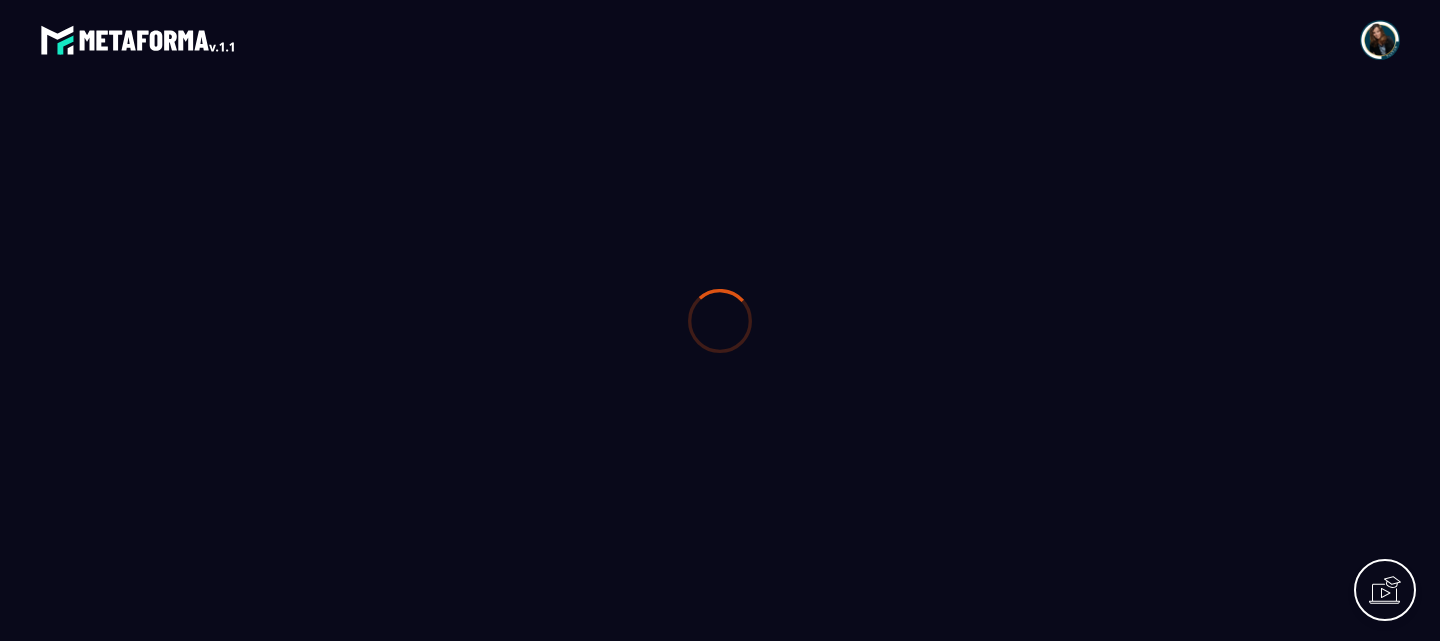 scroll, scrollTop: 0, scrollLeft: 0, axis: both 